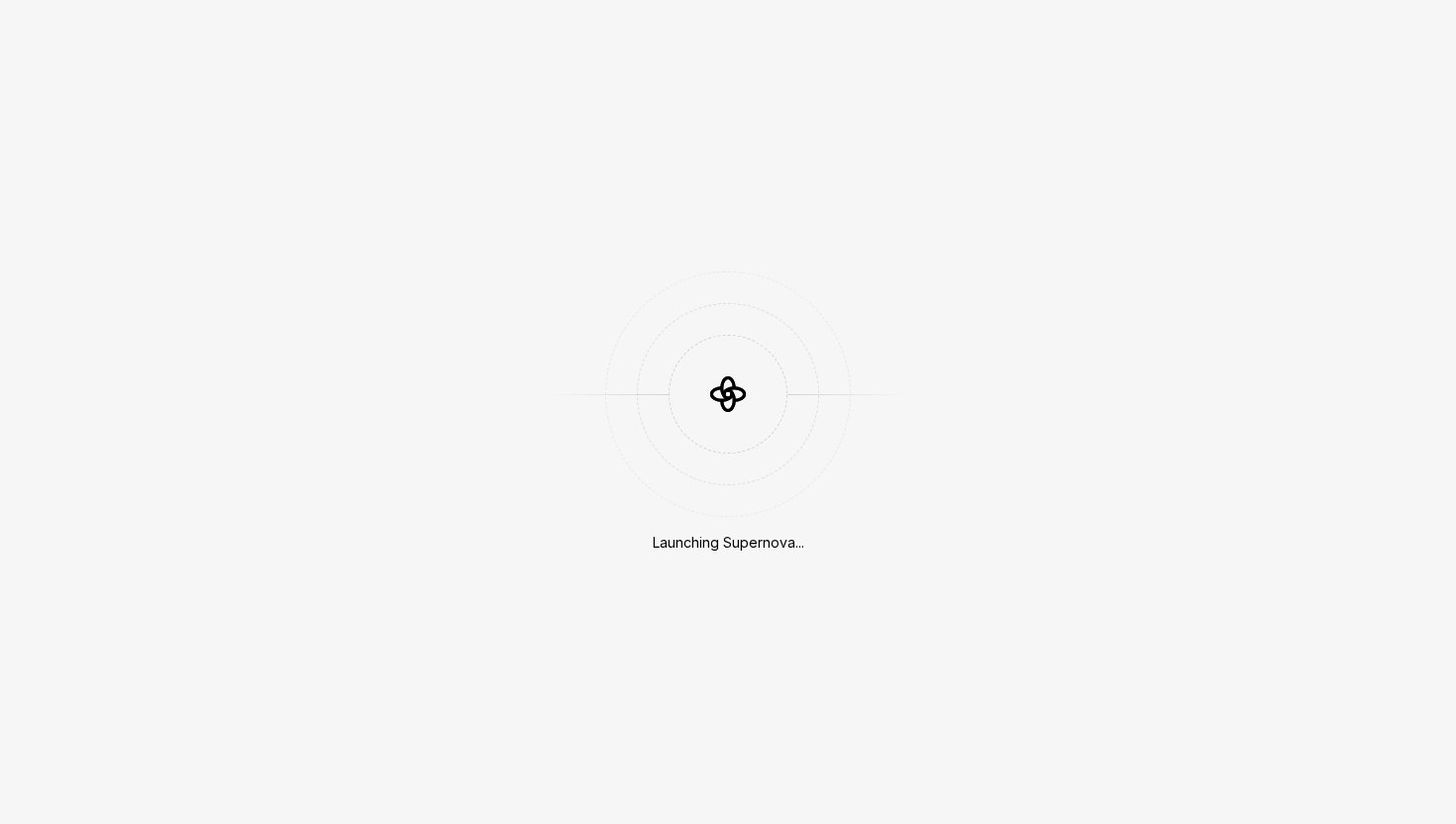 scroll, scrollTop: 0, scrollLeft: 0, axis: both 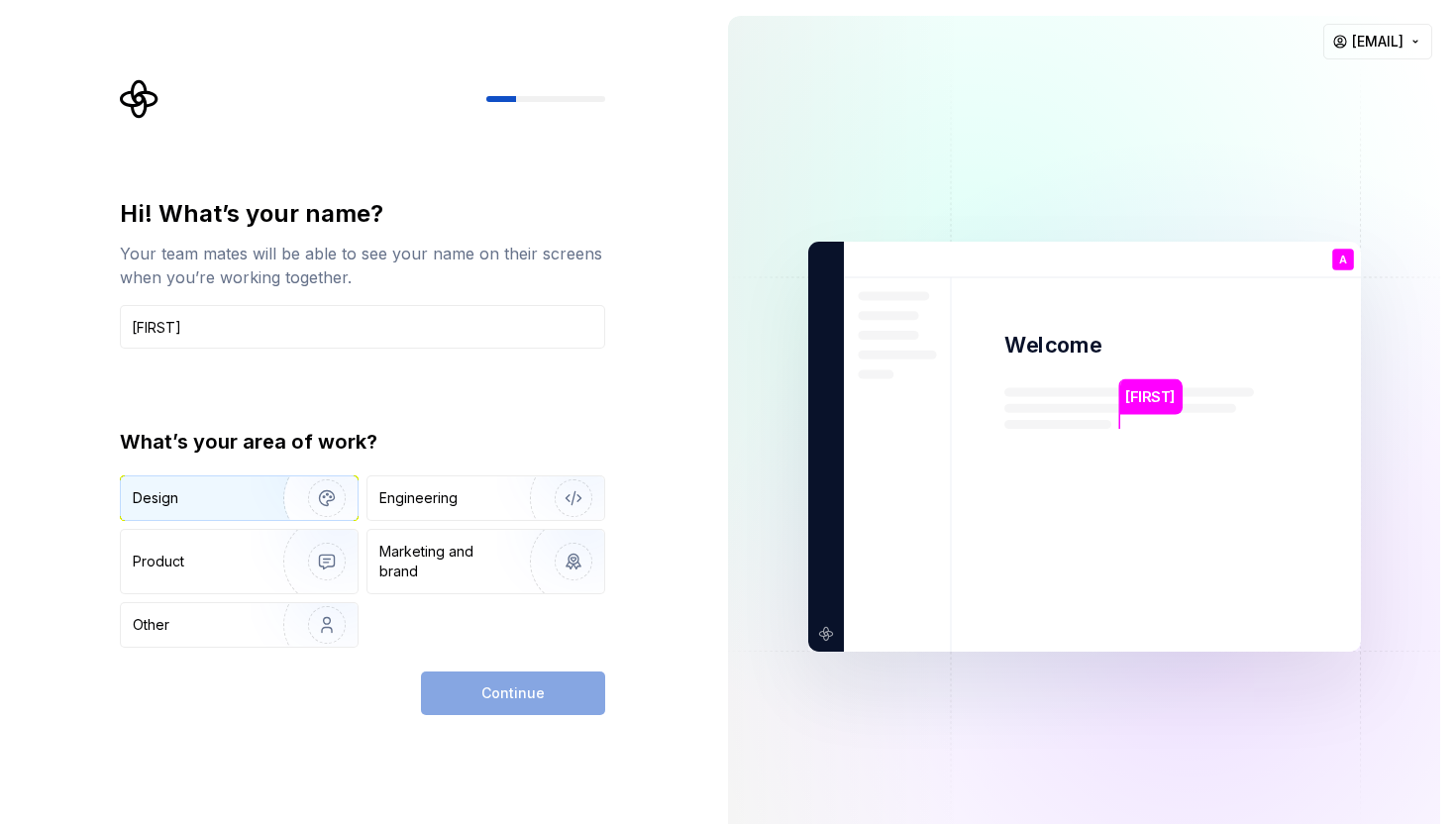type on "Alina" 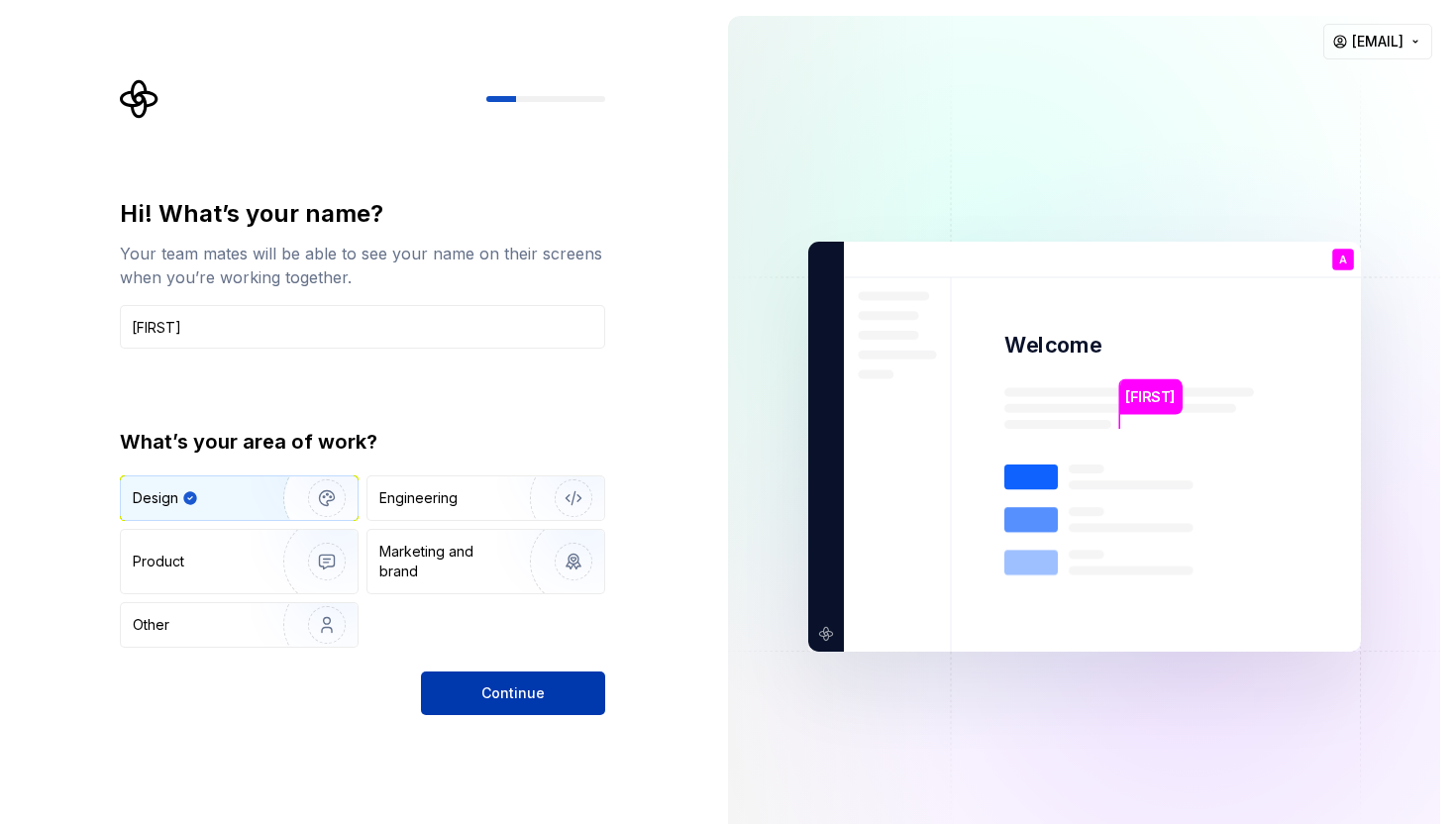click on "Continue" at bounding box center (513, 693) 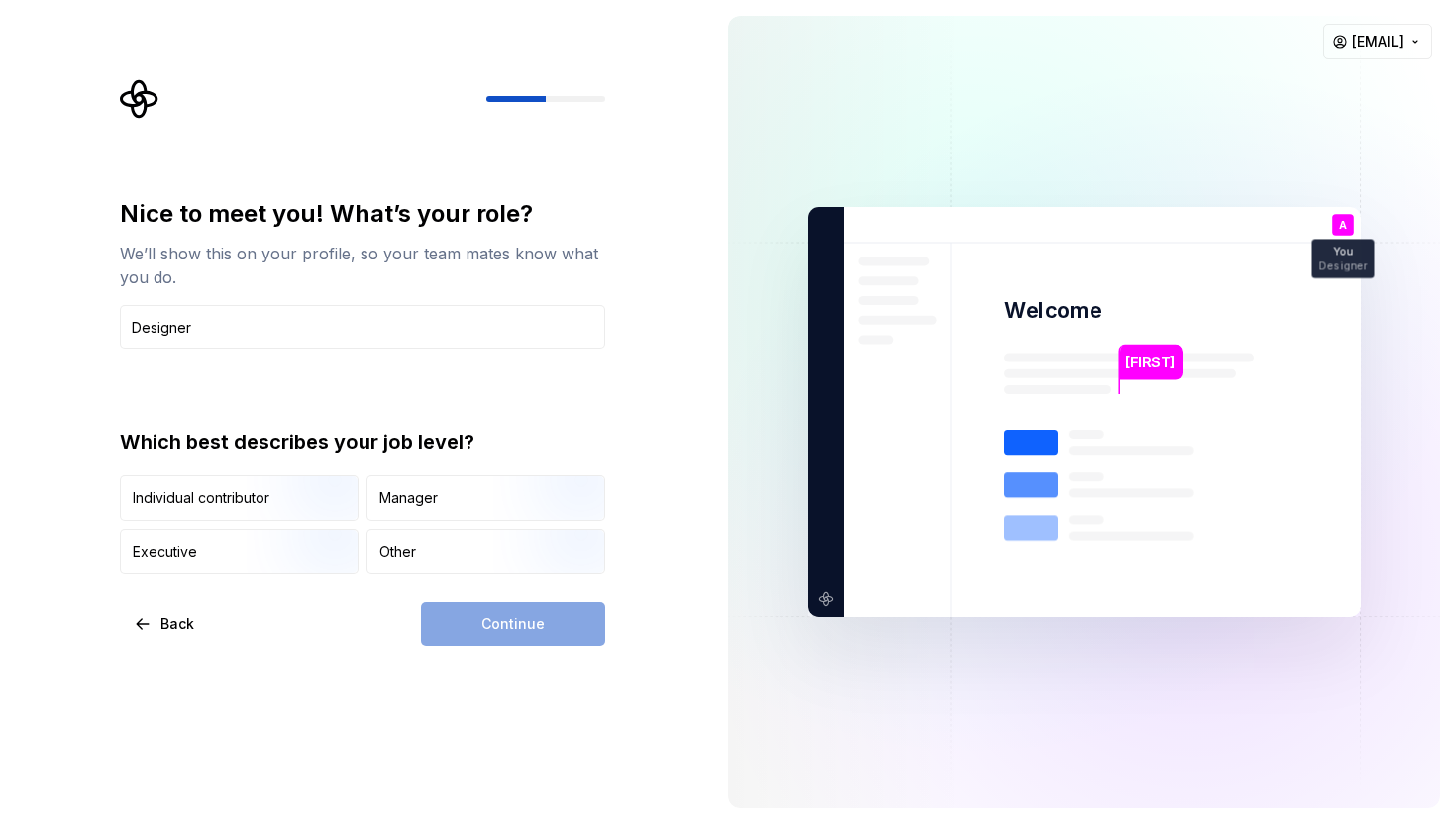 type on "Designer" 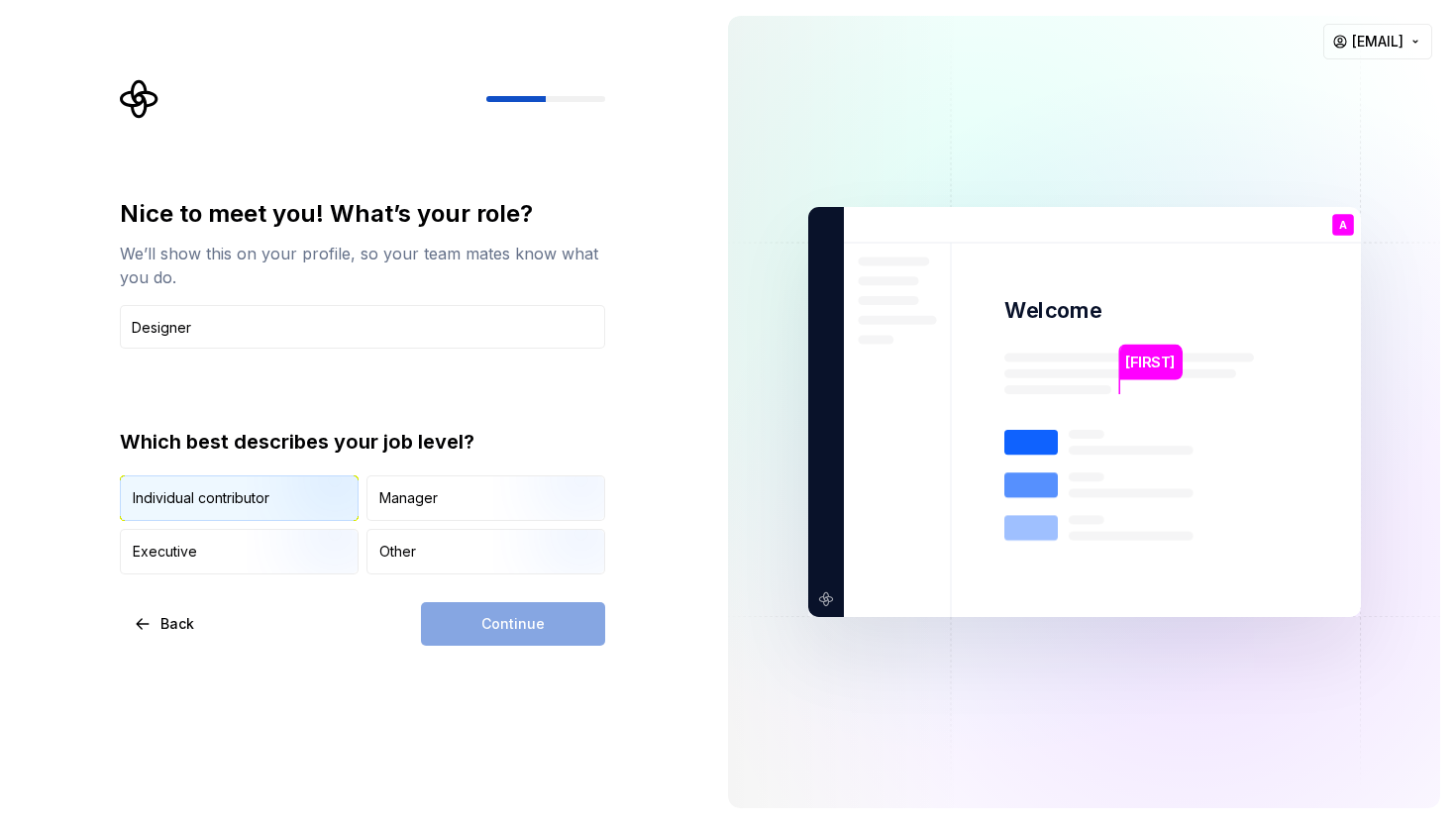 click on "Individual contributor" at bounding box center [201, 498] 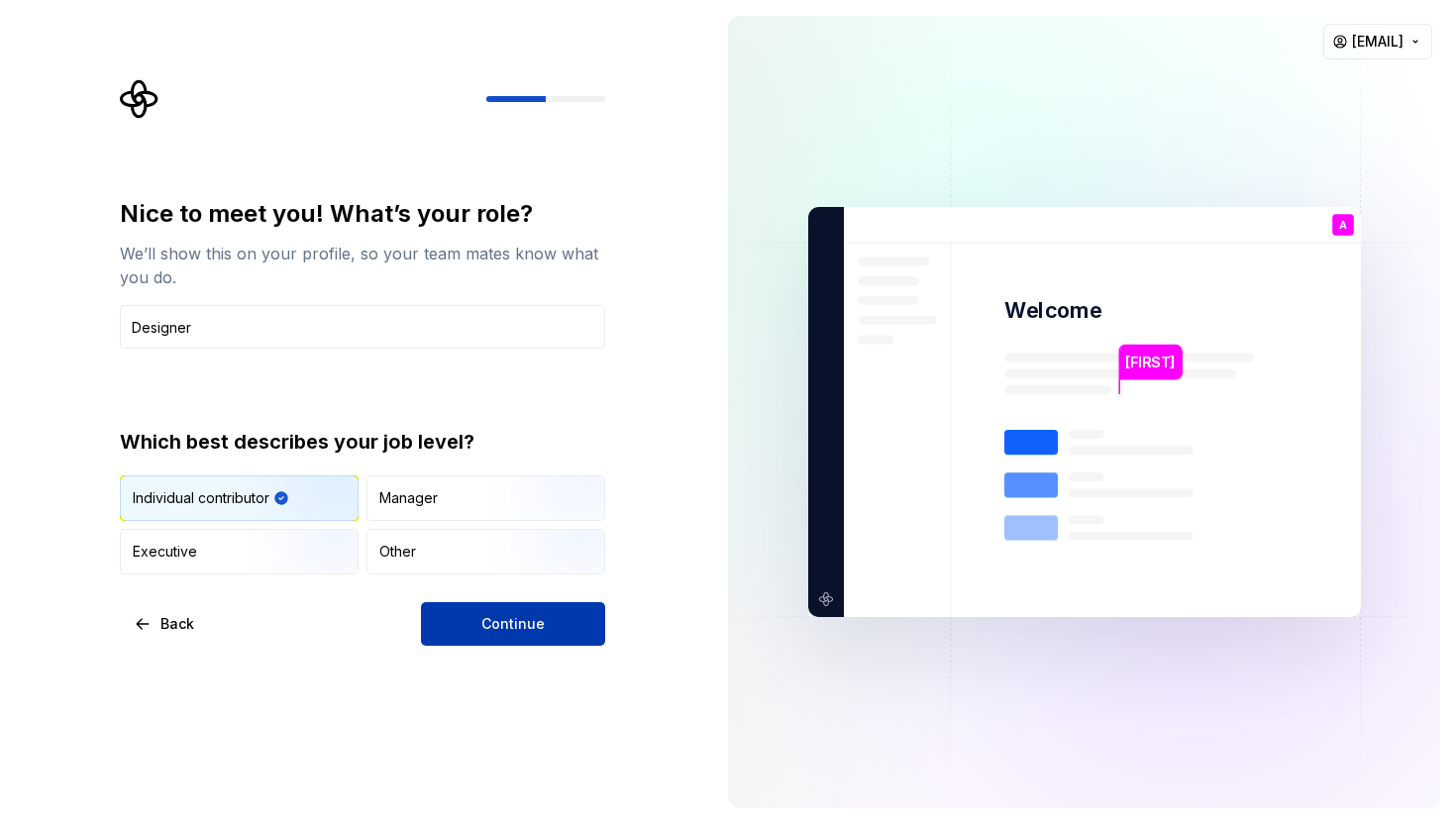click on "Continue" at bounding box center [513, 624] 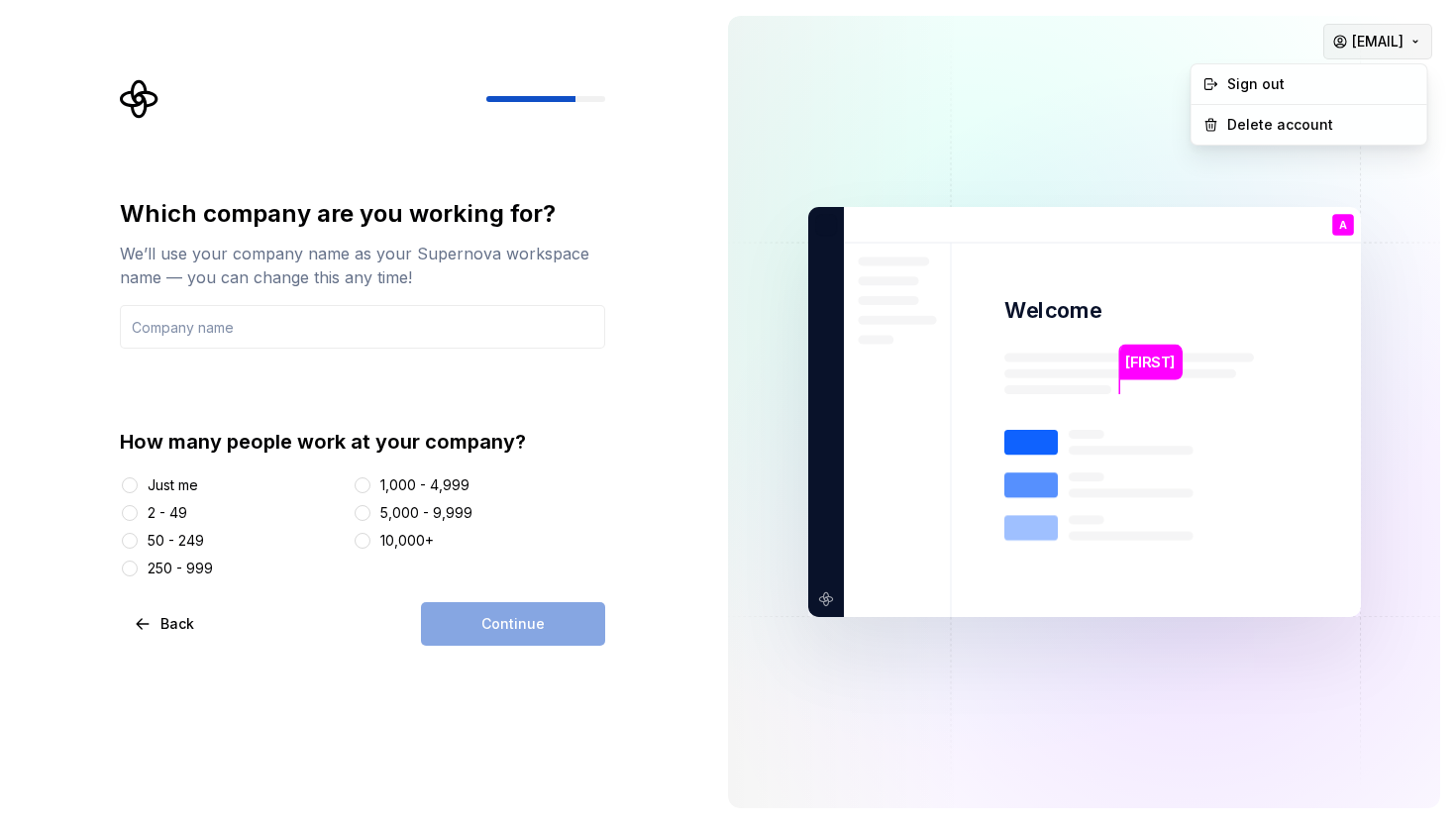 click on "Which company are you working for? We’ll use your company name as your Supernova workspace name — you can change this any time! How many people work at your company? Just me 2 - 49 50 - 249 250 - 999 1,000 - 4,999 5,000 - 9,999 10,000+ Back Continue Alina Welcome A You Designer T B +3 Thomas Brooke Jamie alina.miadzelets@sosafe.de Sign out Delete account" at bounding box center (728, 412) 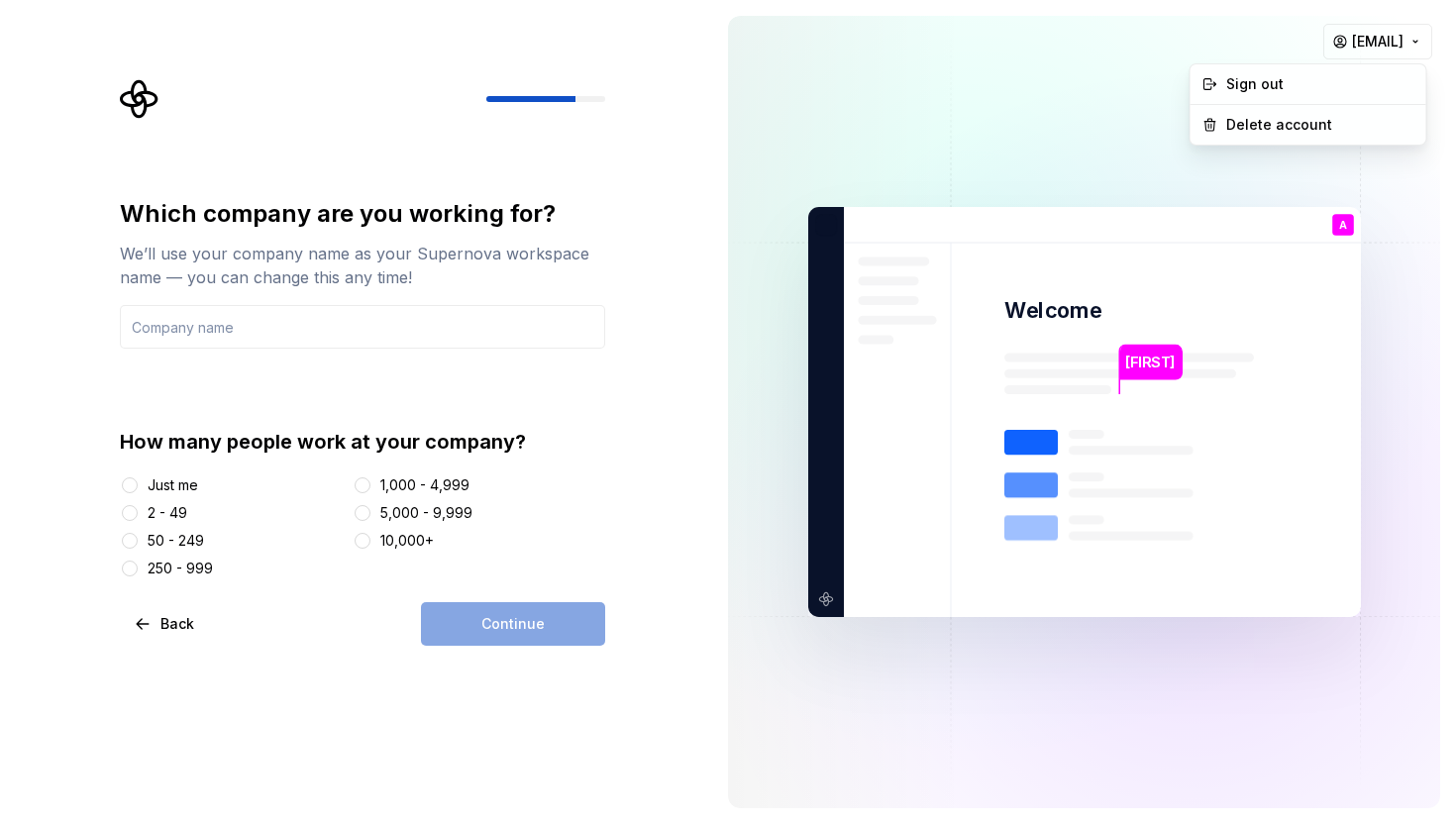 click on "Which company are you working for? We’ll use your company name as your Supernova workspace name — you can change this any time! How many people work at your company? Just me 2 - 49 50 - 249 250 - 999 1,000 - 4,999 5,000 - 9,999 10,000+ Back Continue Alina Welcome A You Designer T B +3 Thomas Brooke Jamie alina.miadzelets@sosafe.de Sign out Delete account" at bounding box center [728, 412] 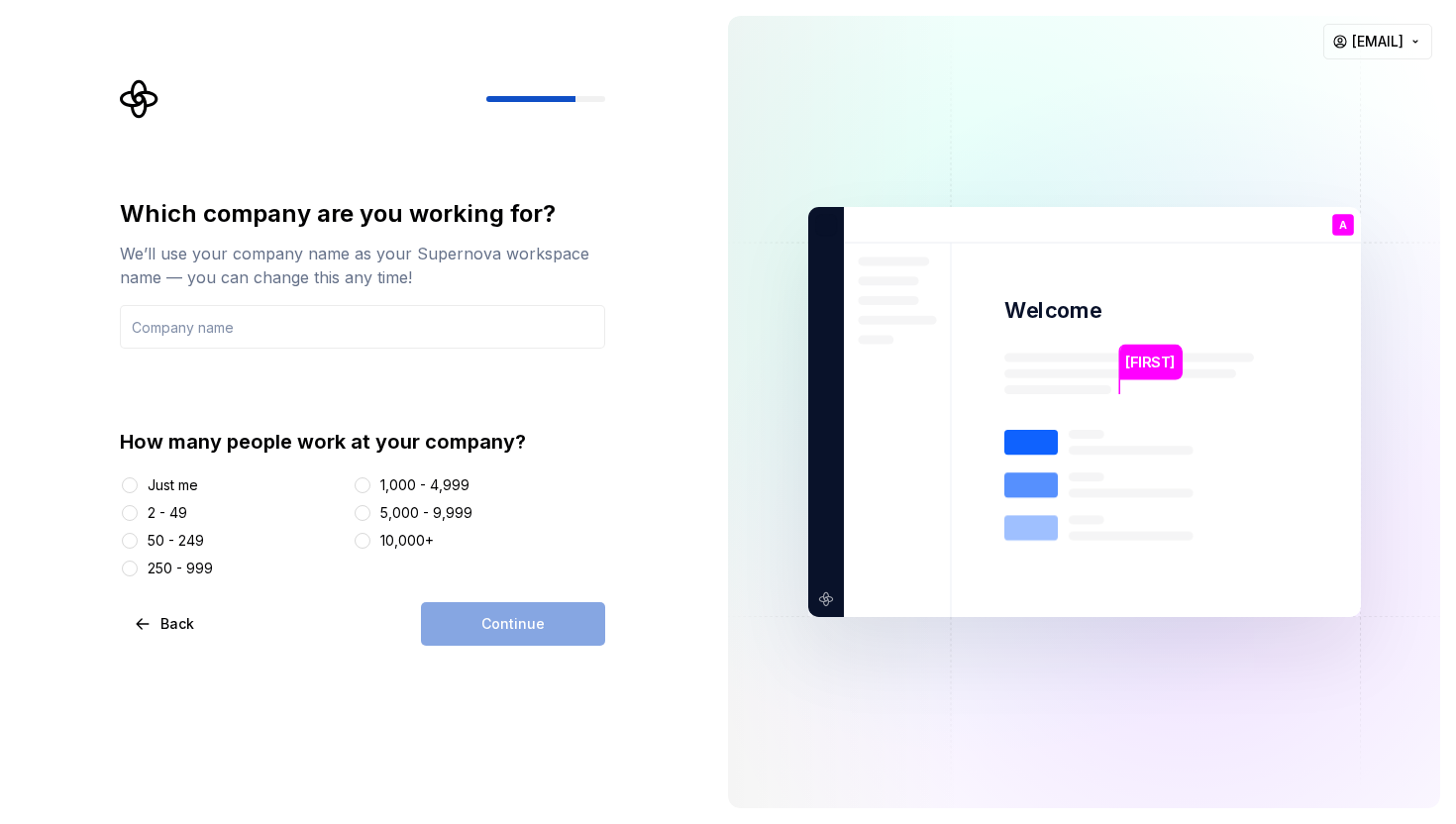 click 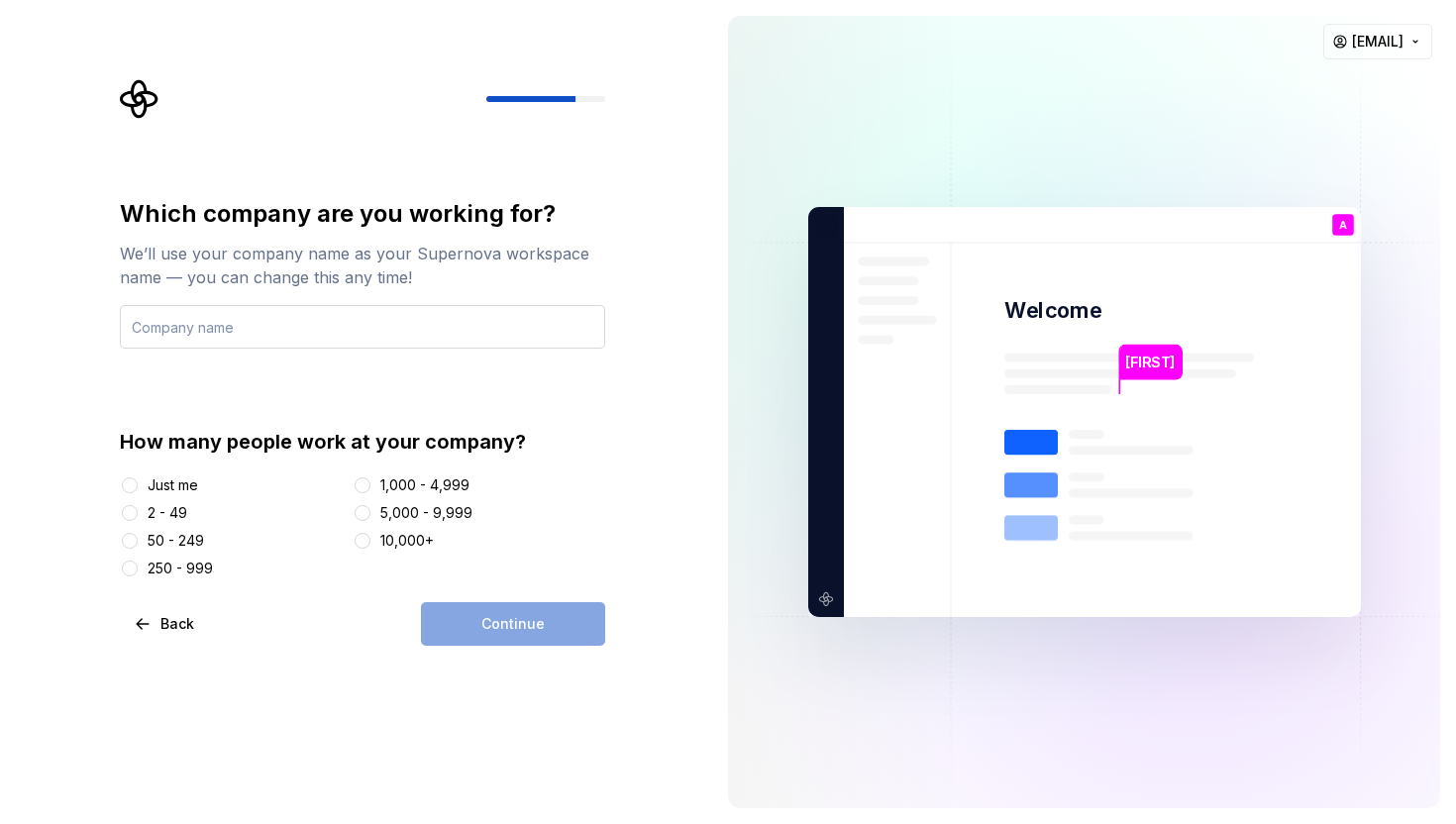click at bounding box center [363, 327] 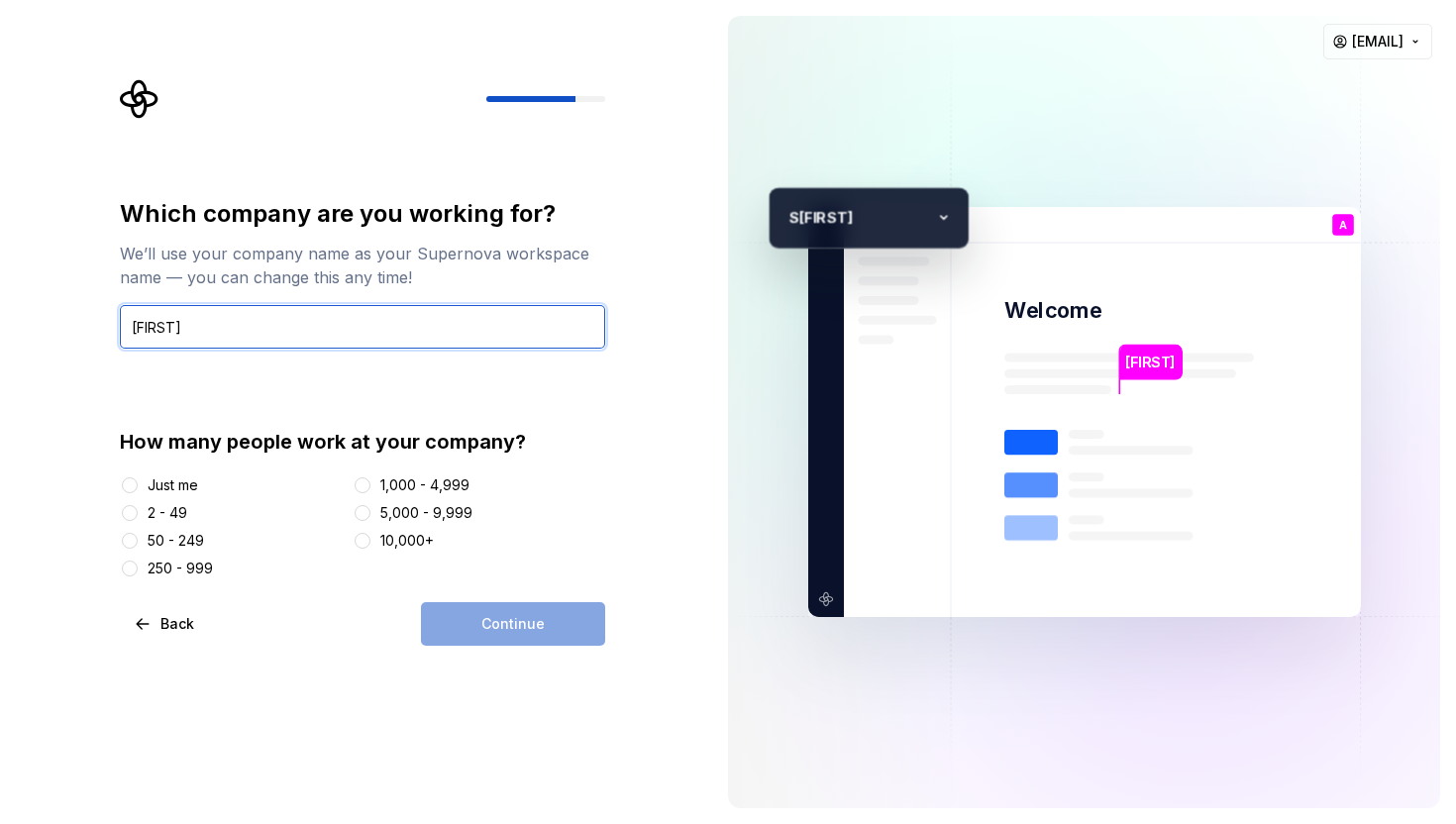 type on "SoSafe" 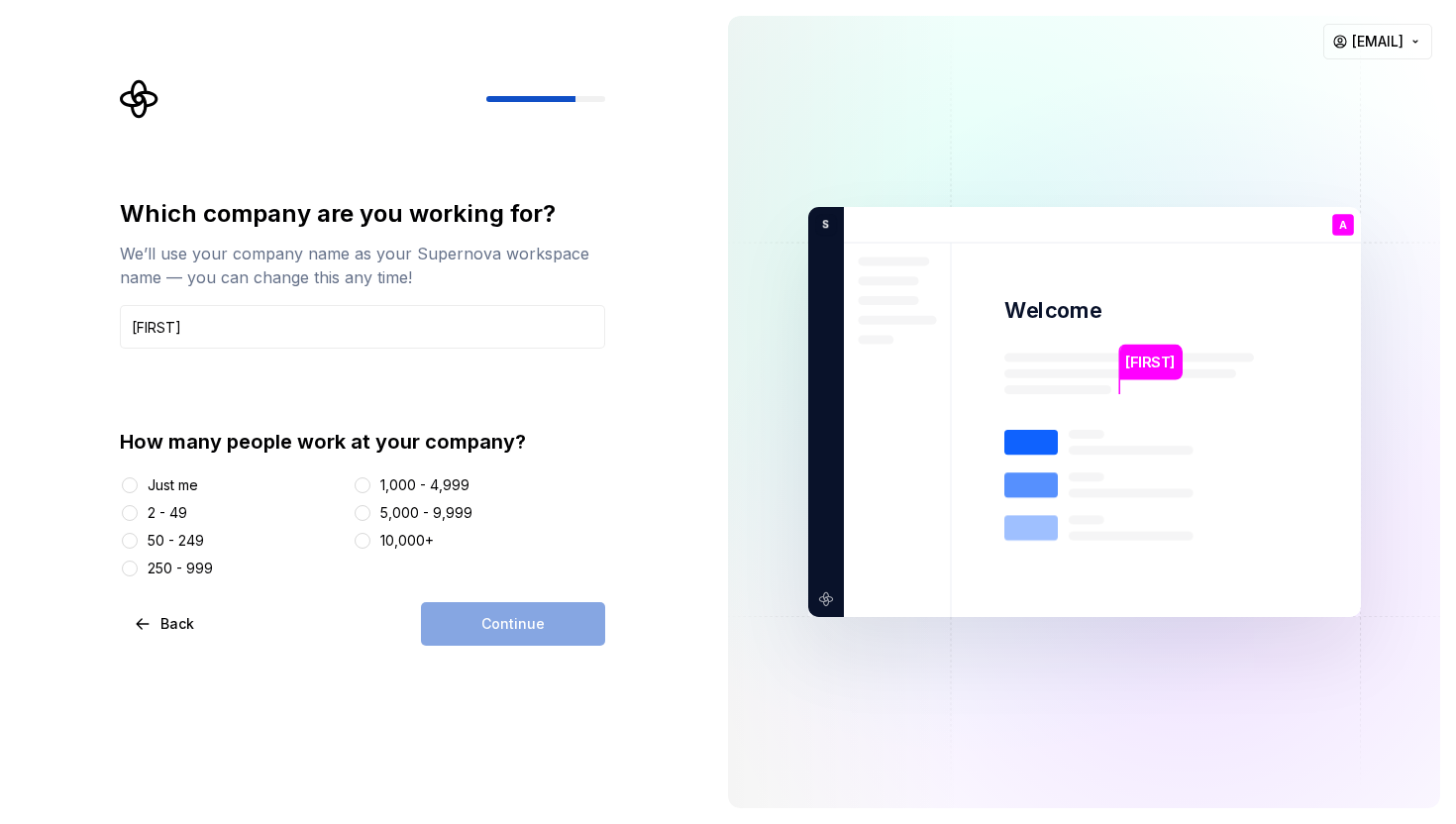 click on "250 - 999" at bounding box center (180, 568) 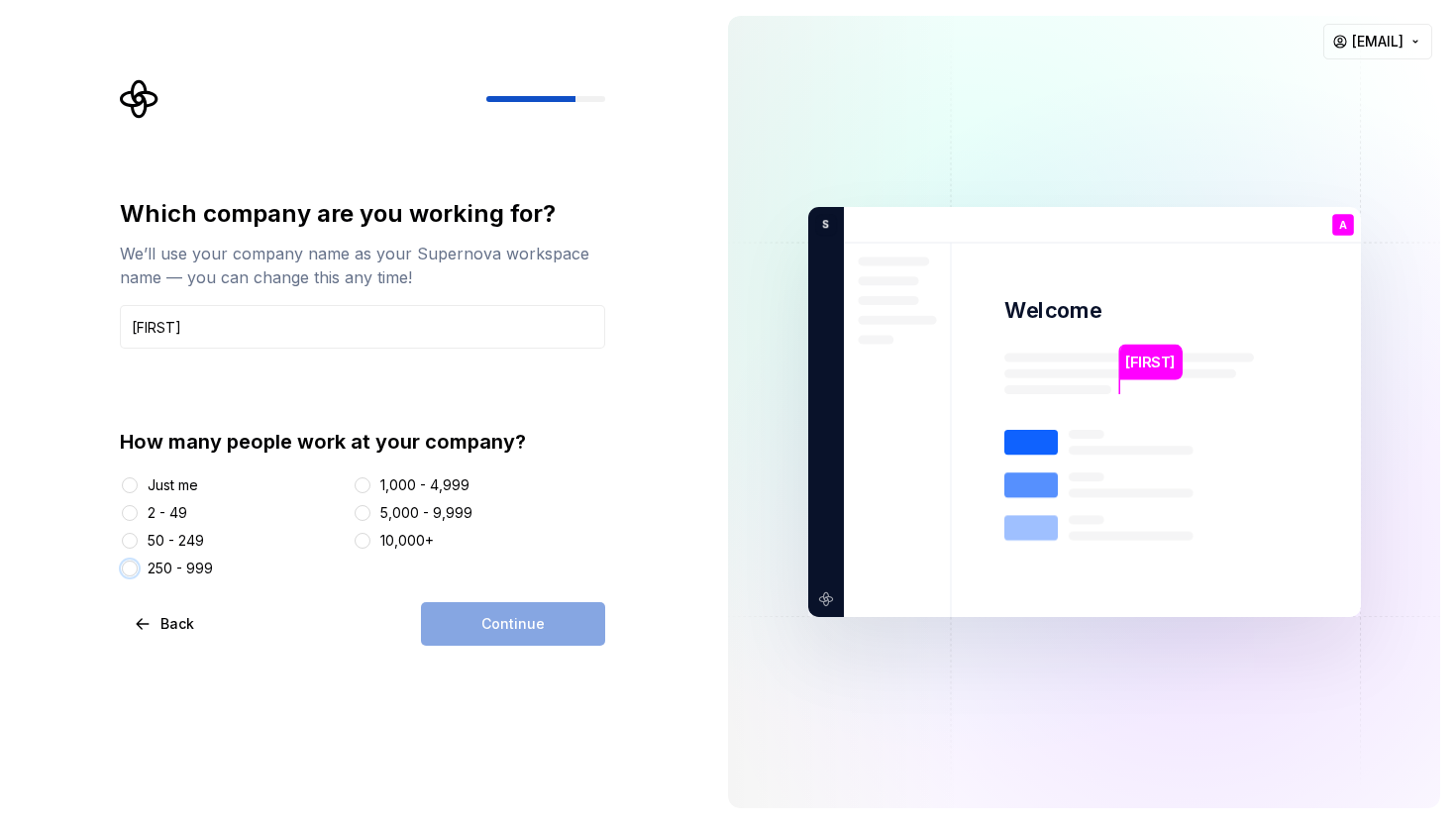 click on "250 - 999" at bounding box center [130, 568] 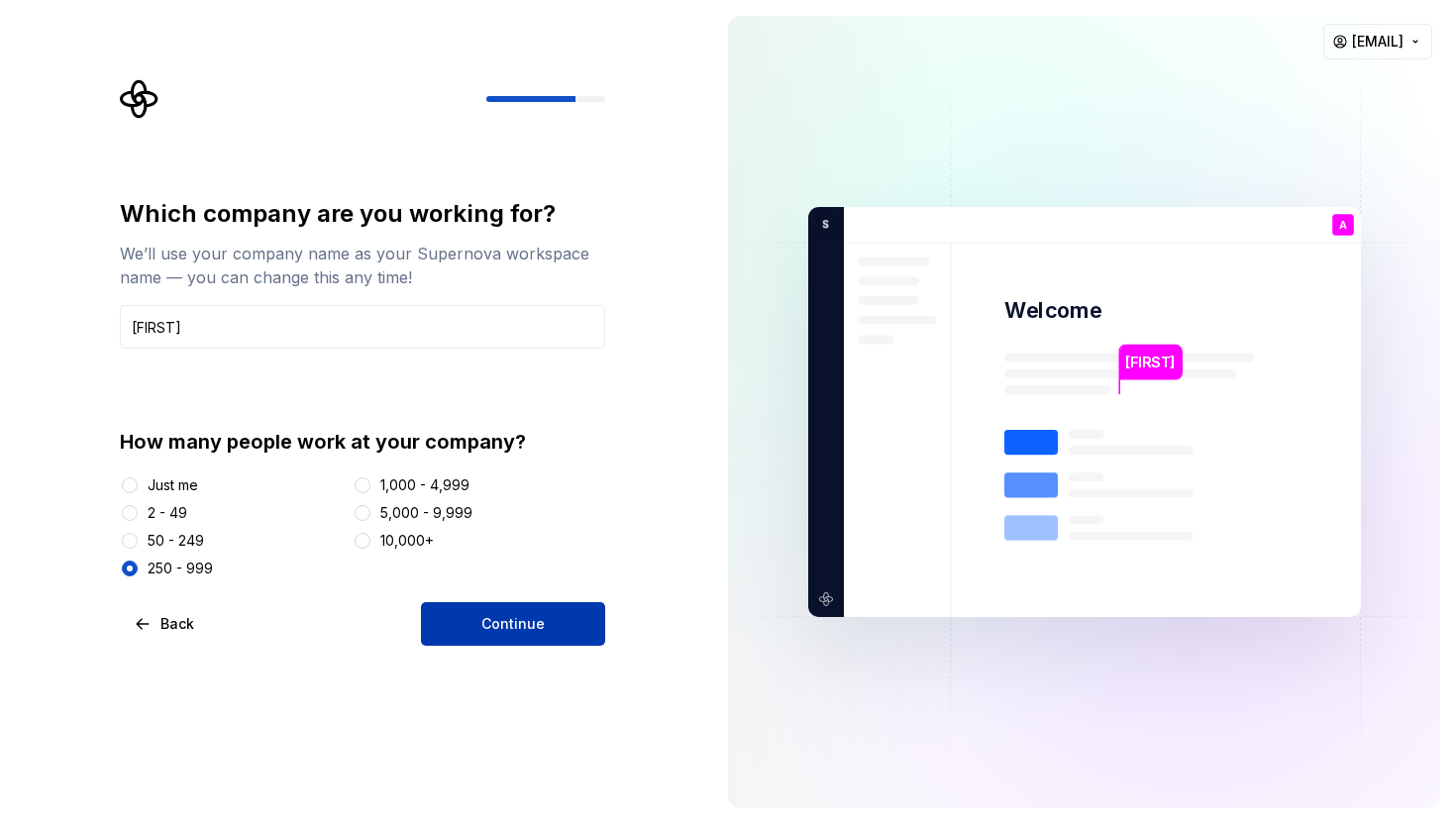 click on "Continue" at bounding box center [513, 624] 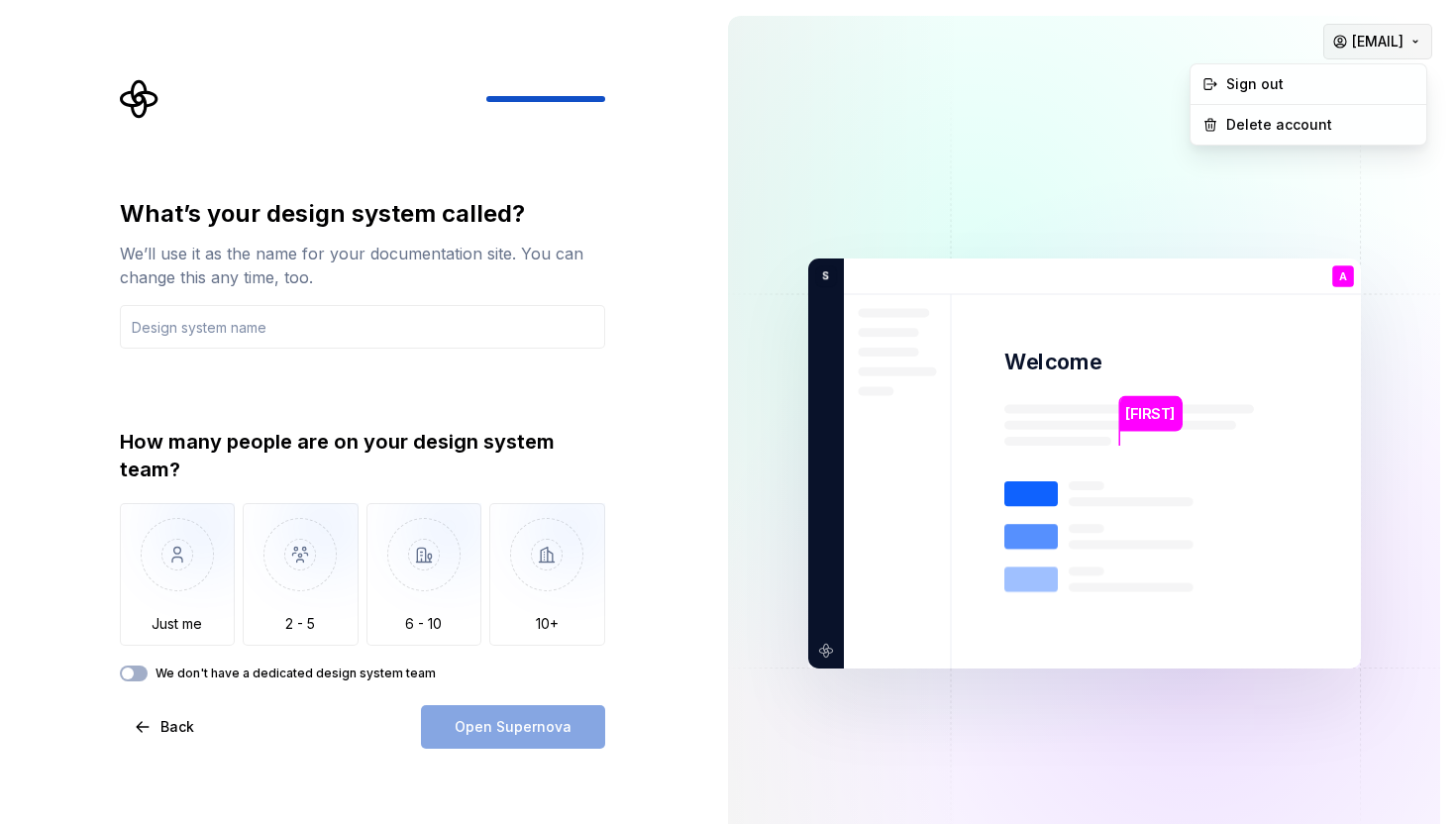 click on "What’s your design system called? We’ll use it as the name for your documentation site. You can change this any time, too. How many people are on your design system team? Just me 2 - 5 6 - 10 10+ We don't have a dedicated design system team Back Open Supernova Alina Welcome A You Designer T B +3 S oSafe Thomas Brooke Jamie alina.miadzelets@sosafe.de Sign out Delete account" at bounding box center [728, 412] 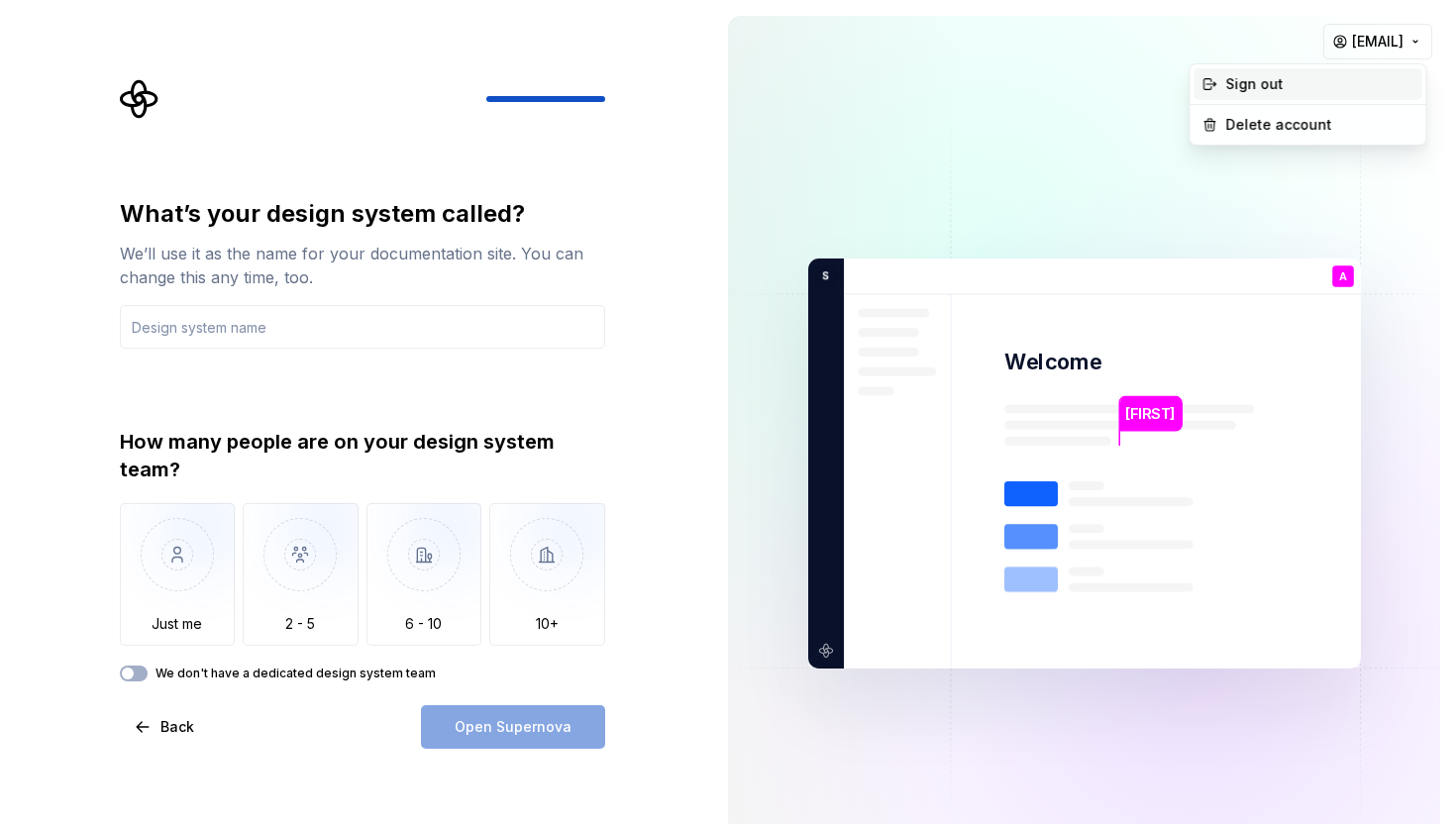 click on "Sign out" at bounding box center [1320, 84] 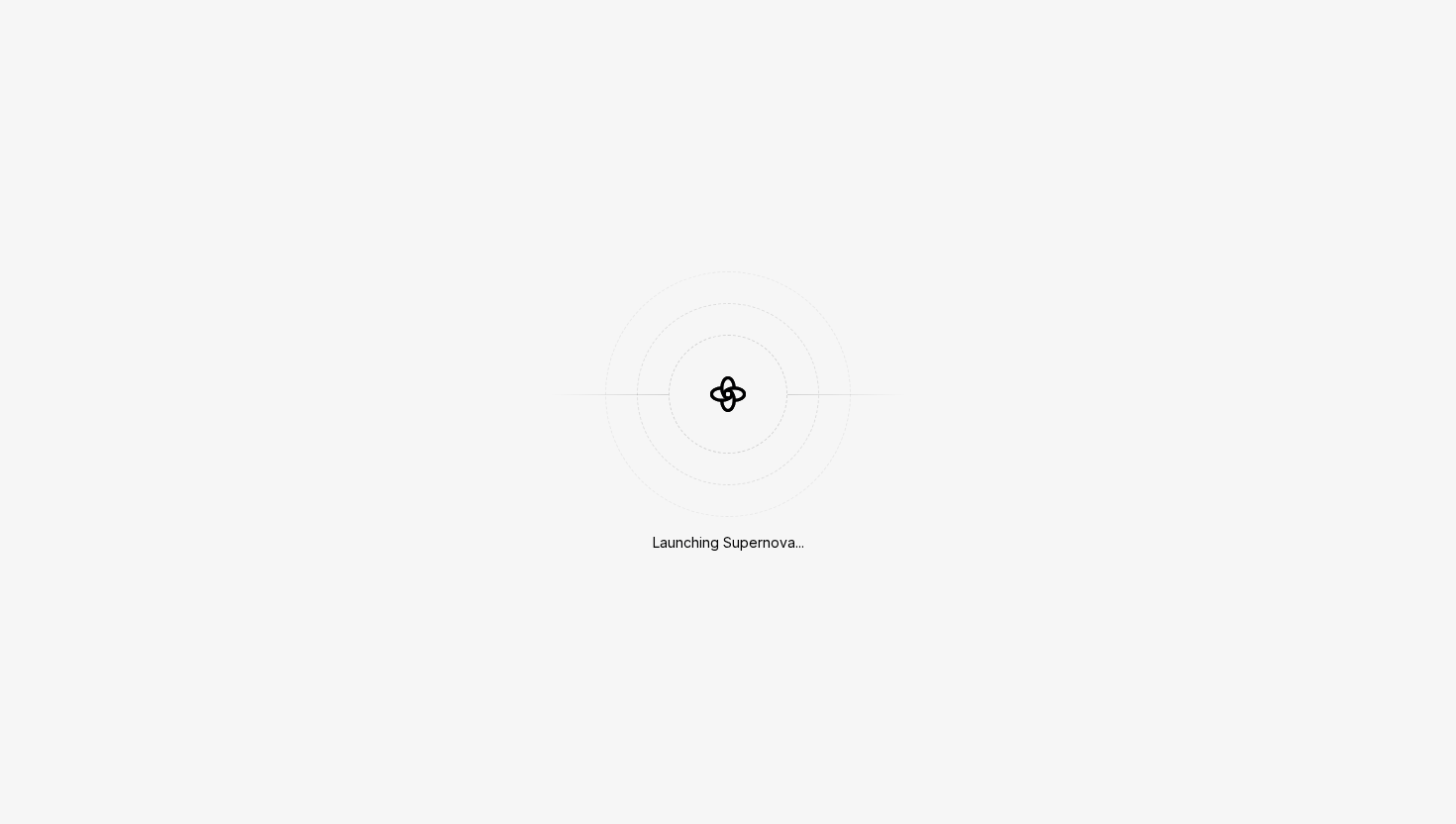 scroll, scrollTop: 0, scrollLeft: 0, axis: both 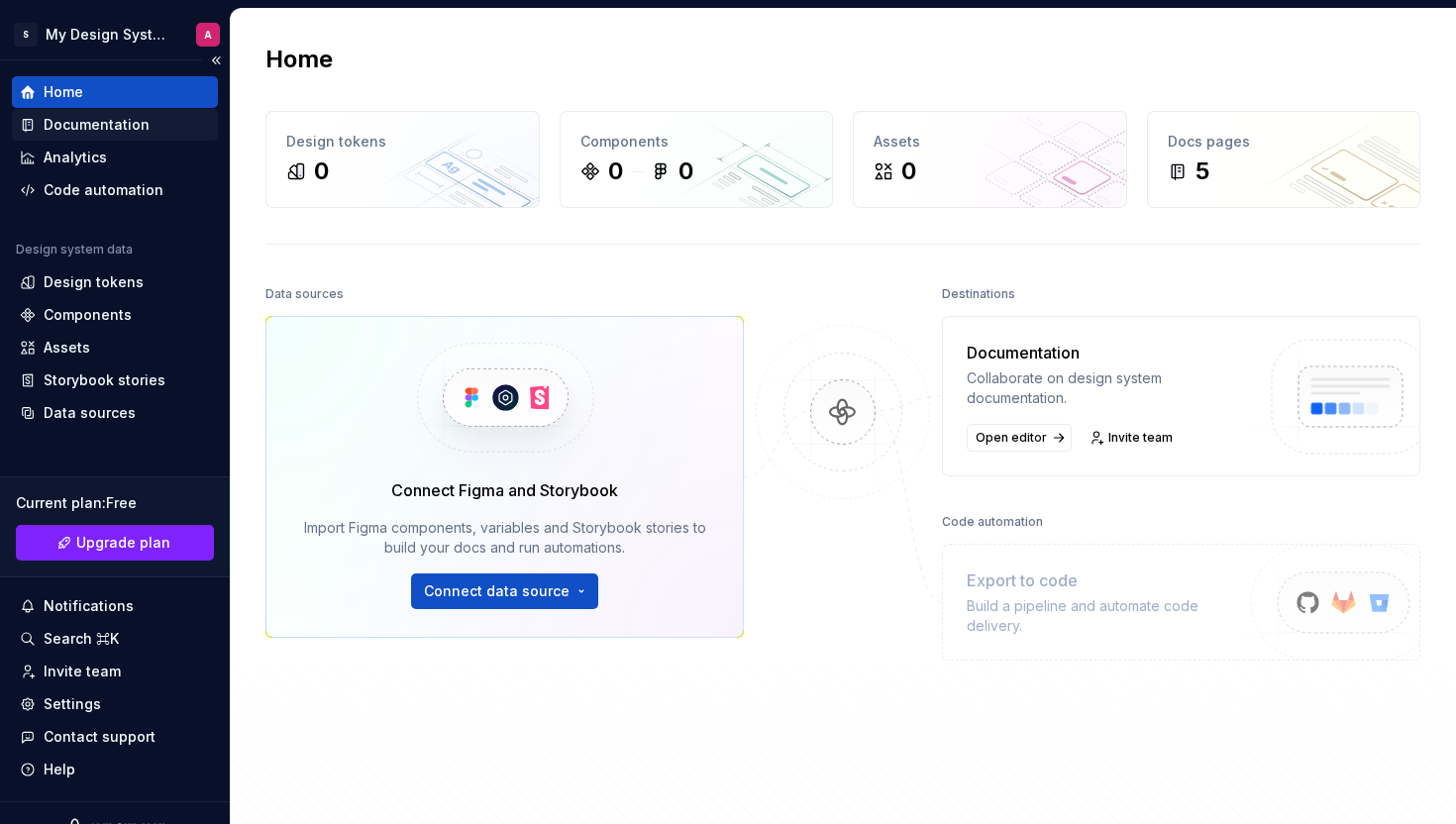 click on "Documentation" at bounding box center (96, 125) 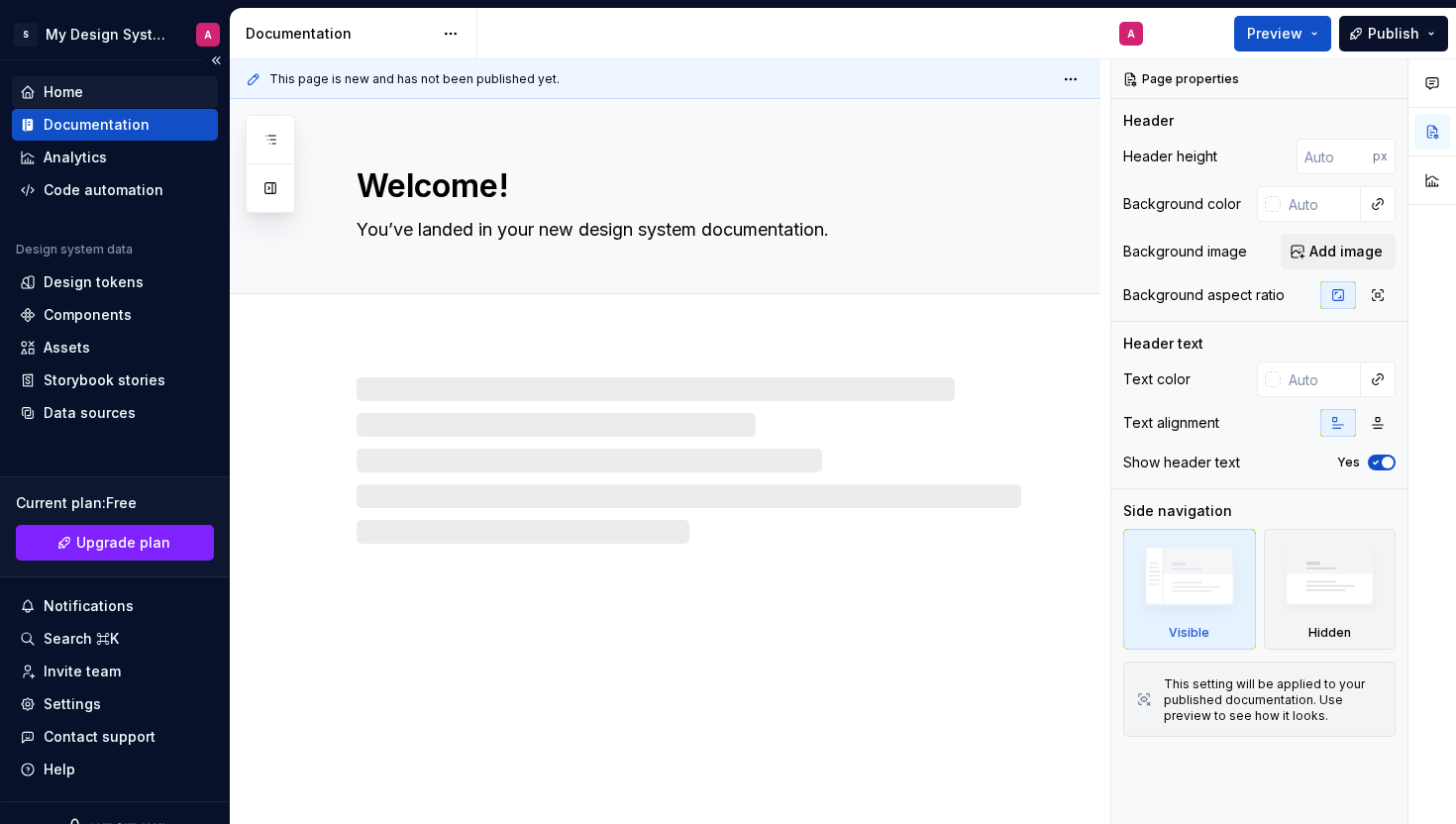 click on "Home" at bounding box center [115, 92] 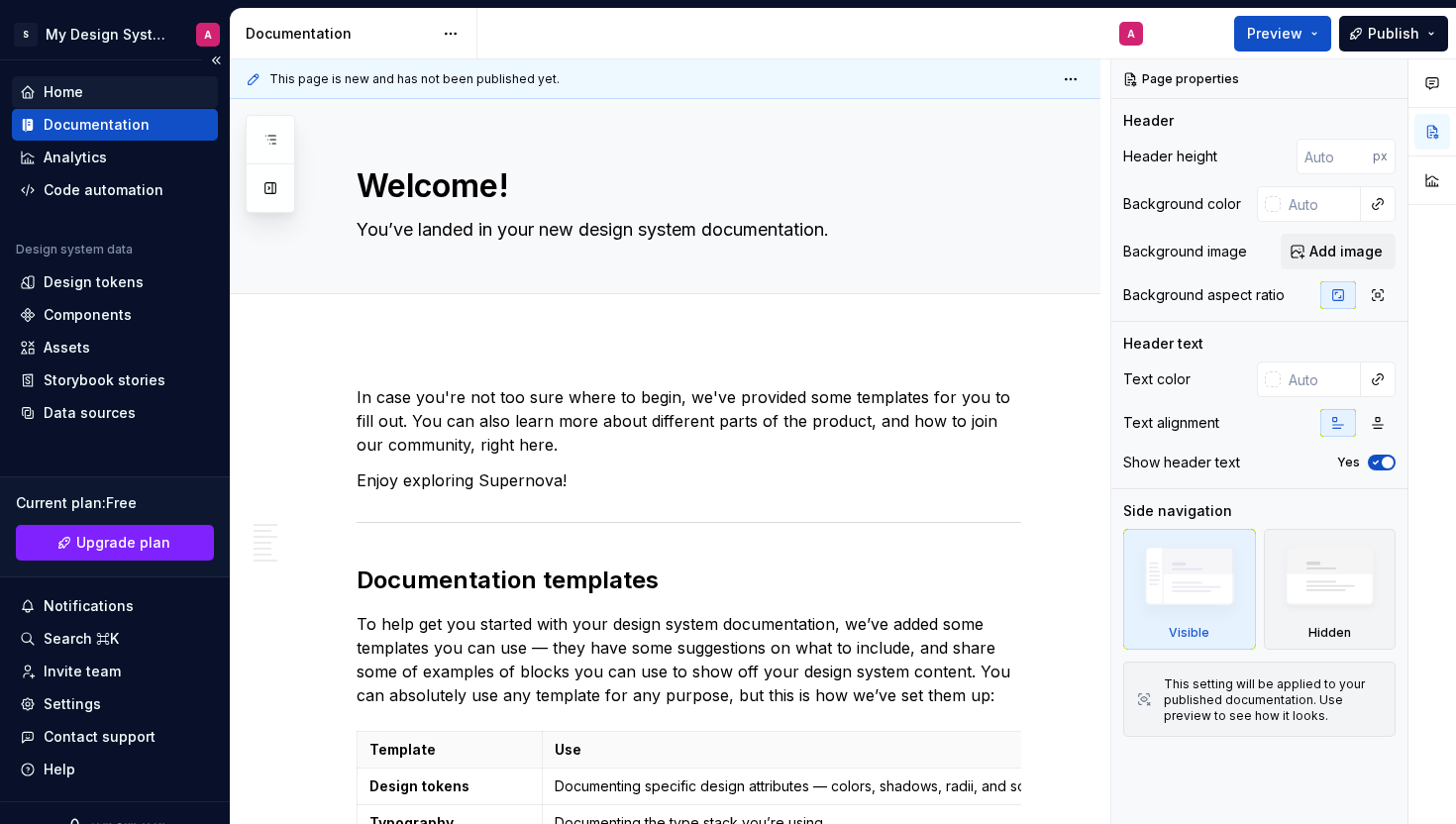 type on "*" 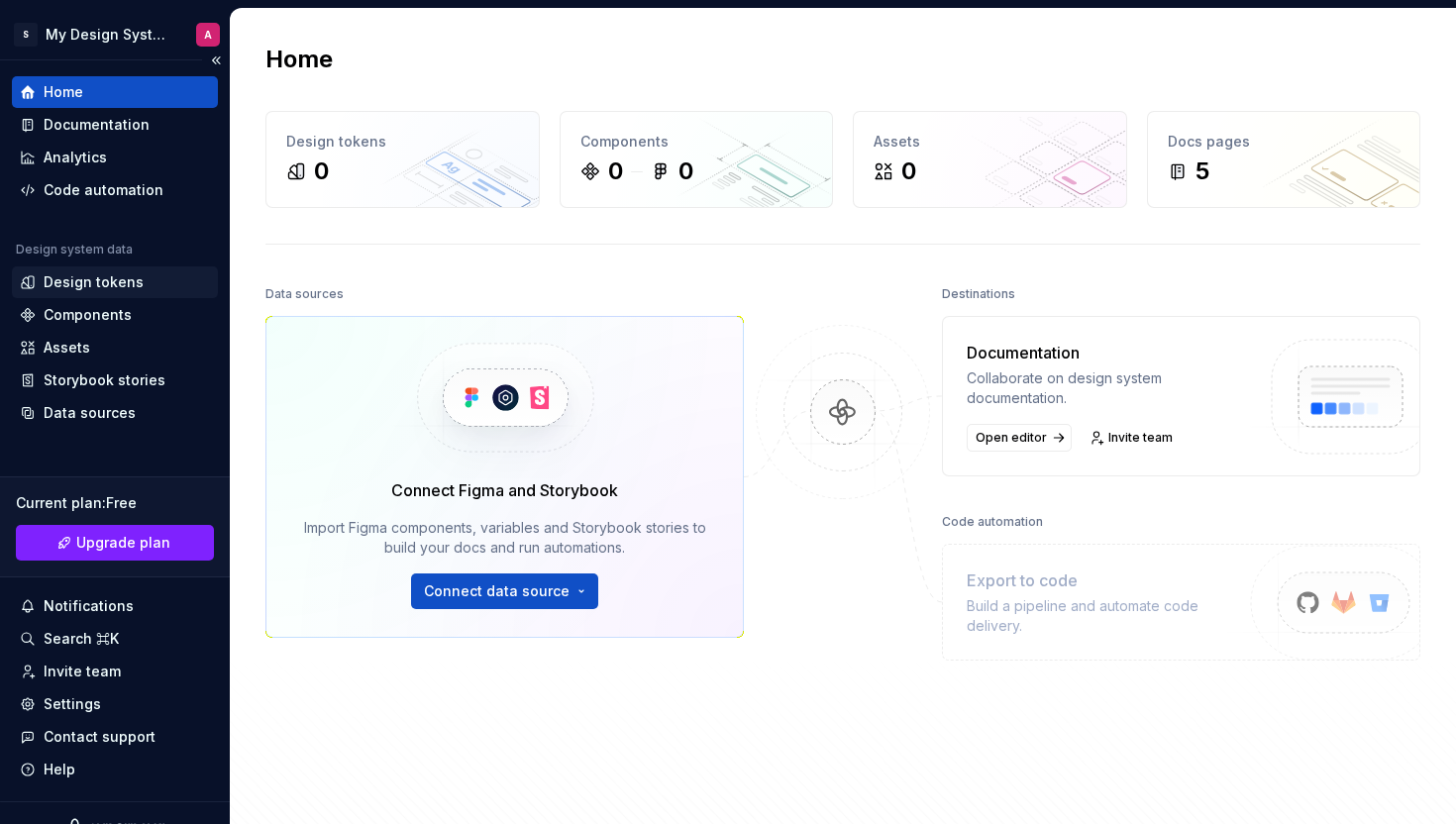 click on "Design tokens" at bounding box center (93, 282) 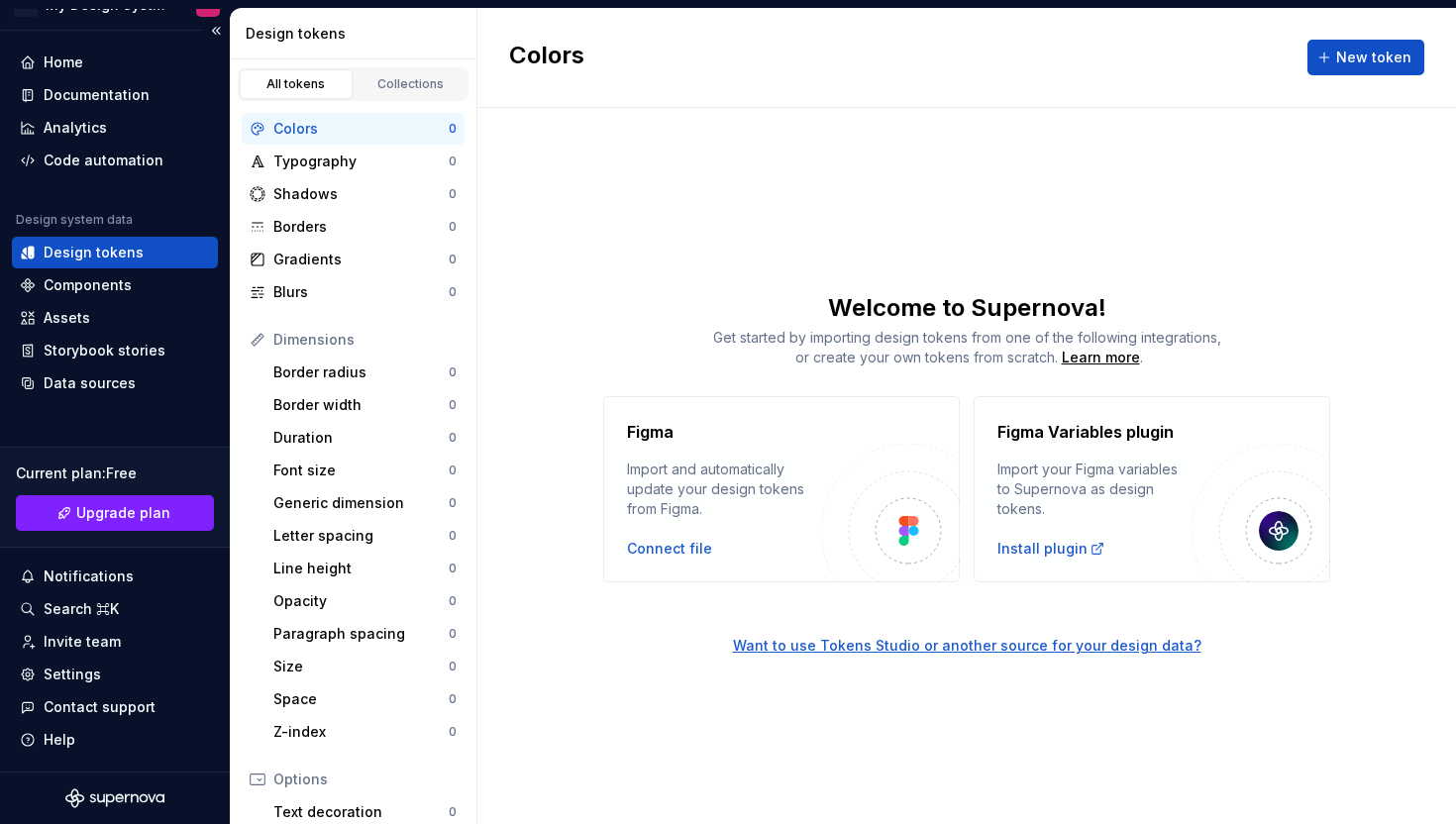 scroll, scrollTop: 0, scrollLeft: 0, axis: both 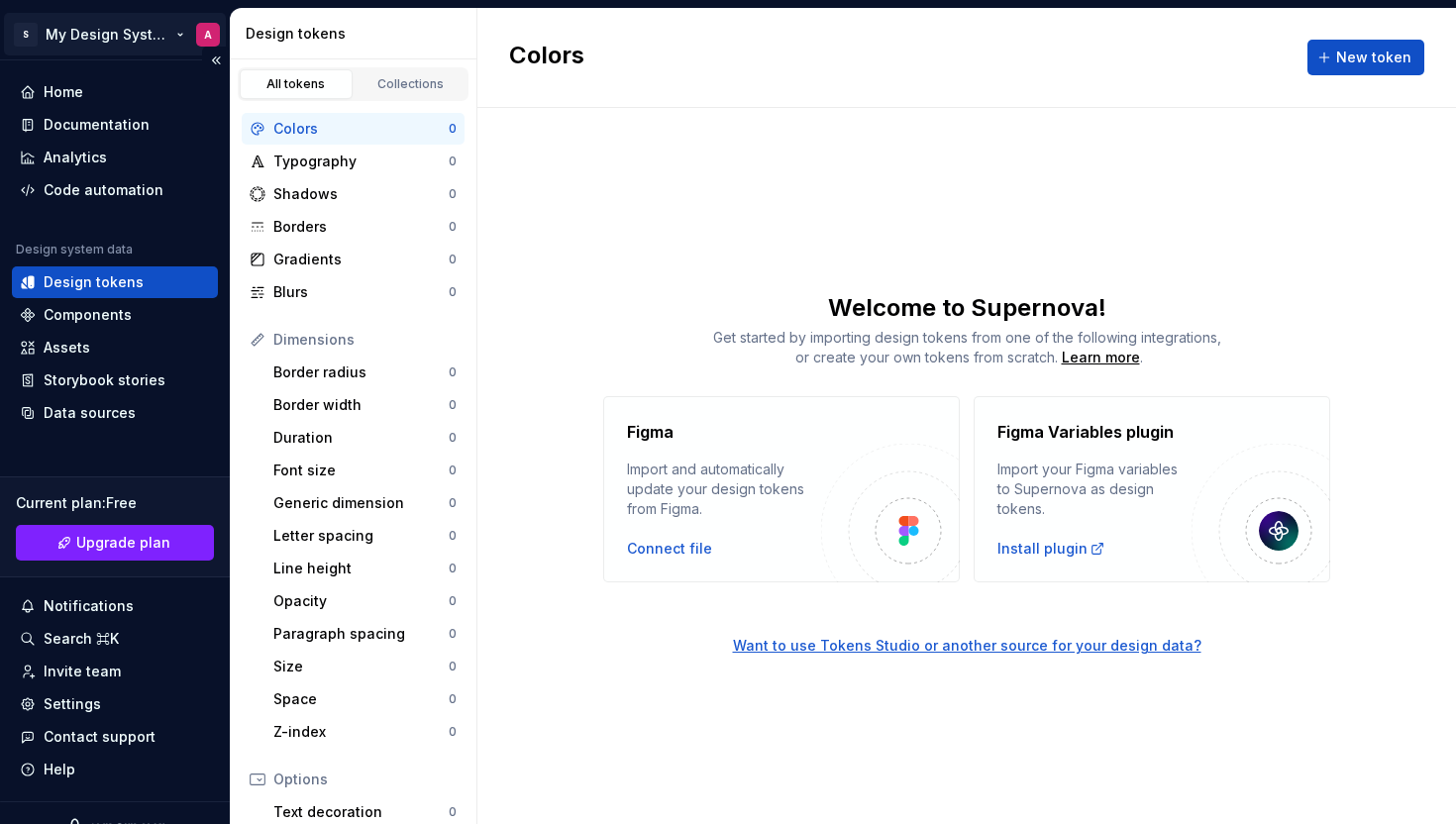 click on "S My Design System A Home Documentation Analytics Code automation Design system data Design tokens Components Assets Storybook stories Data sources Current plan :  Free Upgrade plan Notifications Search ⌘K Invite team Settings Contact support Help Design tokens All tokens Collections Colors 0 Typography 0 Shadows 0 Borders 0 Gradients 0 Blurs 0 Dimensions Border radius 0 Border width 0 Duration 0 Font size 0 Generic dimension 0 Letter spacing 0 Line height 0 Opacity 0 Paragraph spacing 0 Size 0 Space 0 Z-index 0 Options Text decoration 0 Text case 0 Visibility 0 Strings Font family 0 Font weight/style 0 Generic string 0 Product copy 0 Colors New token Welcome to Supernova! Get started by importing design tokens from one of the following integrations,
or create your own tokens from scratch.   Learn more . Figma Import and automatically update your design tokens from Figma. Connect file Figma Variables plugin Import your Figma variables to Supernova as design tokens. Install plugin   *" at bounding box center (728, 412) 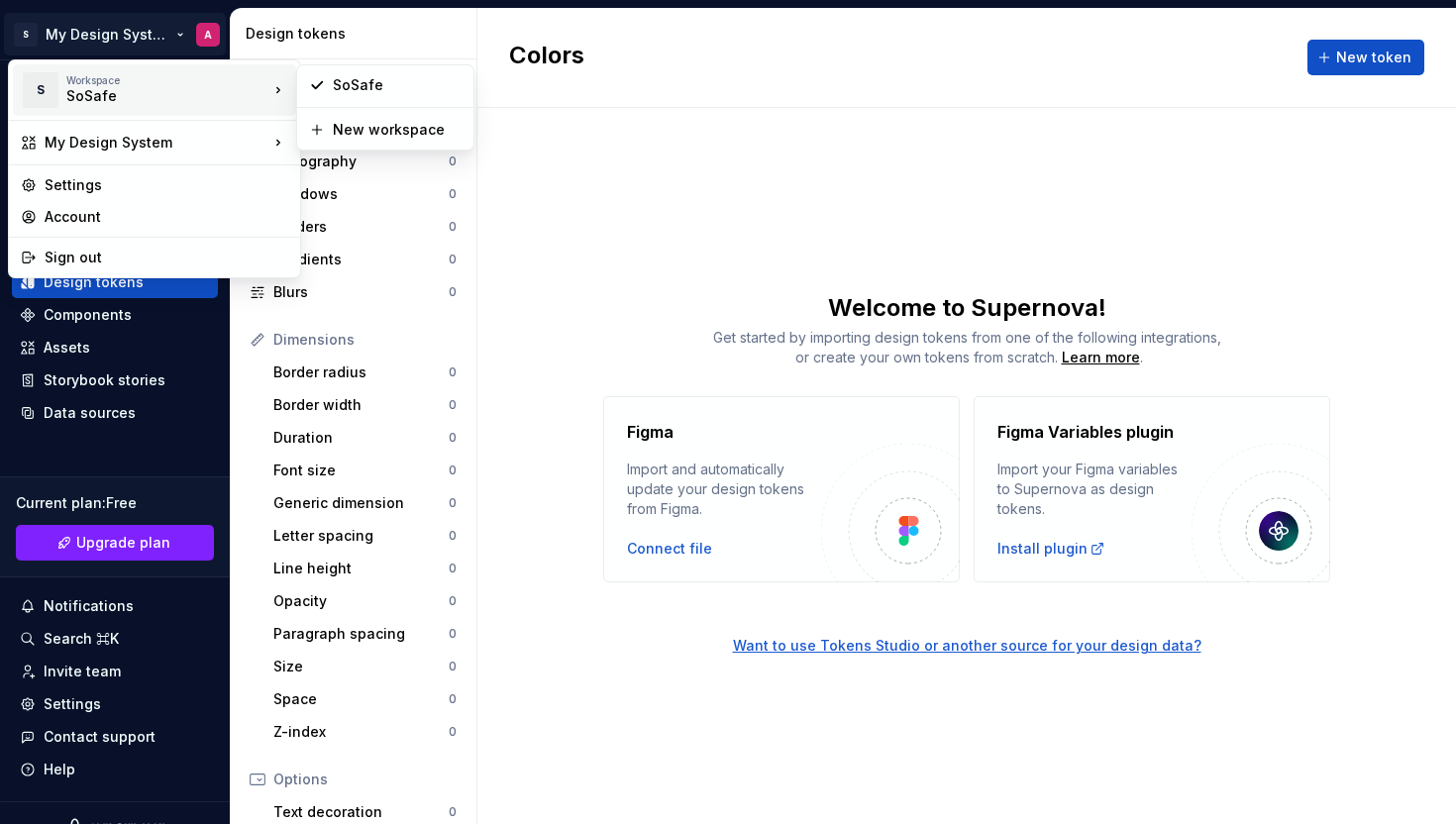 click on "SoSafe" at bounding box center (151, 96) 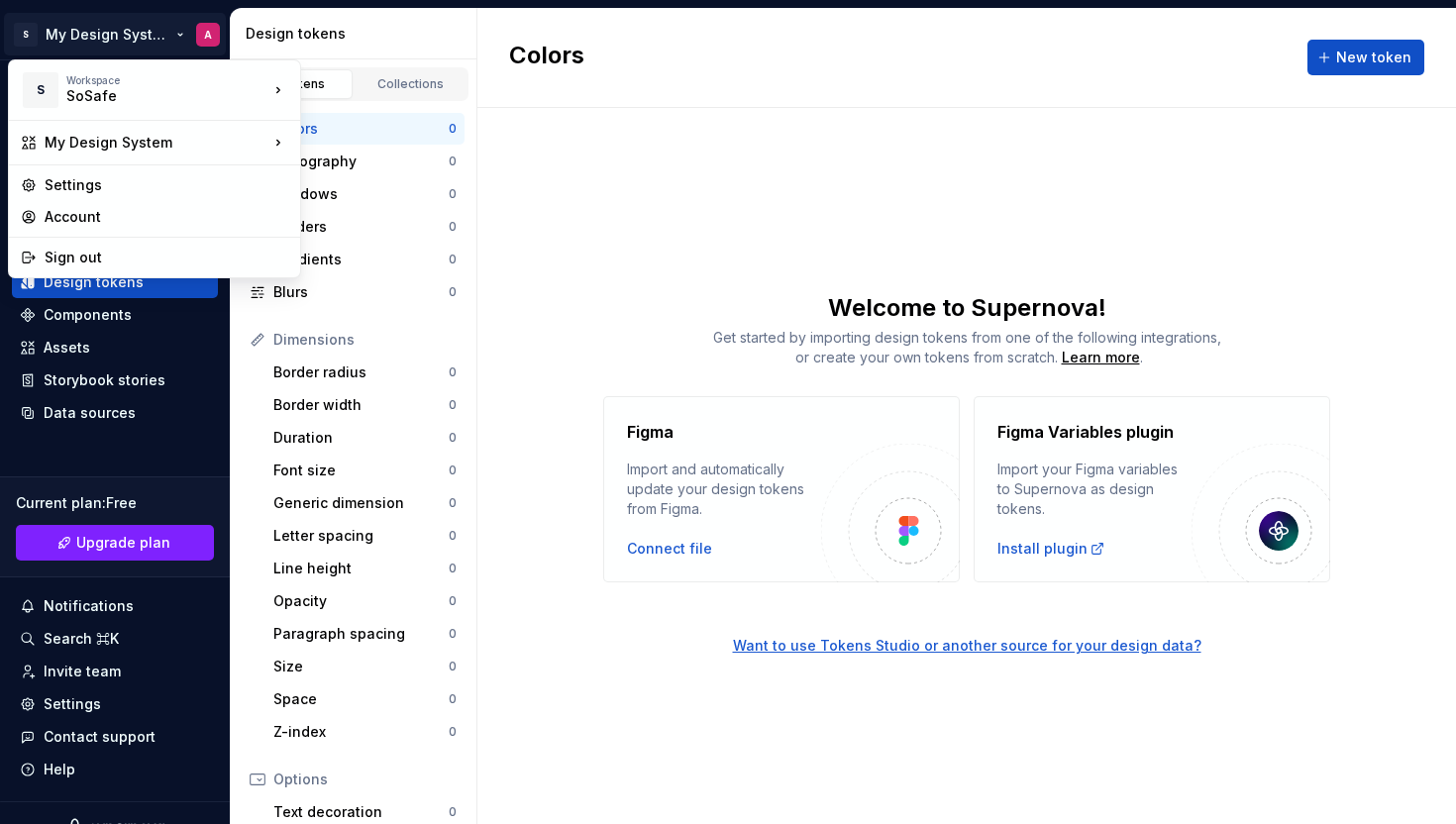 click on "S My Design System A Home Documentation Analytics Code automation Design system data Design tokens Components Assets Storybook stories Data sources Current plan :  Free Upgrade plan Notifications Search ⌘K Invite team Settings Contact support Help Design tokens All tokens Collections Colors 0 Typography 0 Shadows 0 Borders 0 Gradients 0 Blurs 0 Dimensions Border radius 0 Border width 0 Duration 0 Font size 0 Generic dimension 0 Letter spacing 0 Line height 0 Opacity 0 Paragraph spacing 0 Size 0 Space 0 Z-index 0 Options Text decoration 0 Text case 0 Visibility 0 Strings Font family 0 Font weight/style 0 Generic string 0 Product copy 0 Colors New token Welcome to Supernova! Get started by importing design tokens from one of the following integrations,
or create your own tokens from scratch.   Learn more . Figma Import and automatically update your design tokens from Figma. Connect file Figma Variables plugin Import your Figma variables to Supernova as design tokens. Install plugin   * S Workspace SoSafe" at bounding box center [728, 412] 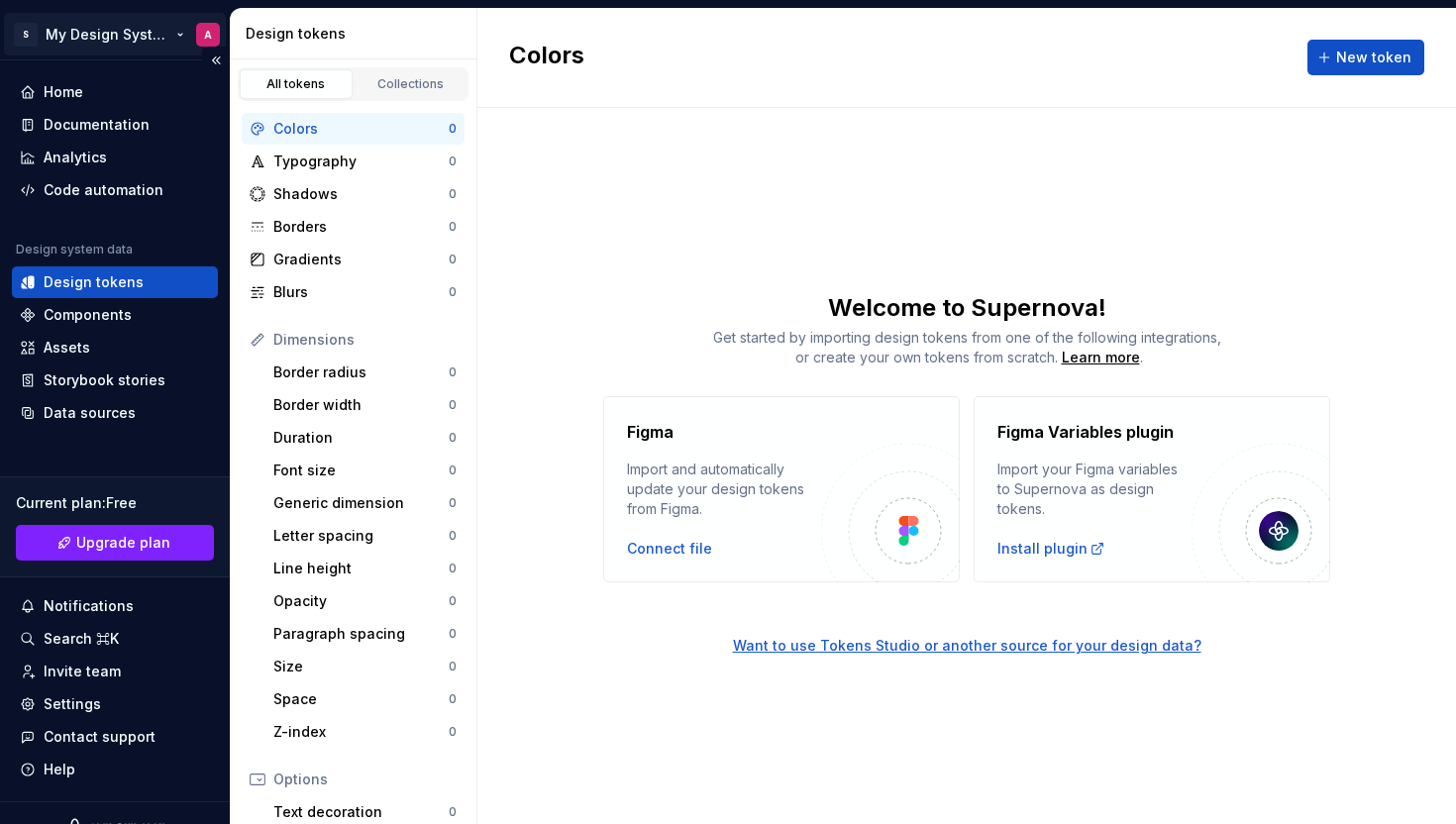 click on "S My Design System A Home Documentation Analytics Code automation Design system data Design tokens Components Assets Storybook stories Data sources Current plan :  Free Upgrade plan Notifications Search ⌘K Invite team Settings Contact support Help Design tokens All tokens Collections Colors 0 Typography 0 Shadows 0 Borders 0 Gradients 0 Blurs 0 Dimensions Border radius 0 Border width 0 Duration 0 Font size 0 Generic dimension 0 Letter spacing 0 Line height 0 Opacity 0 Paragraph spacing 0 Size 0 Space 0 Z-index 0 Options Text decoration 0 Text case 0 Visibility 0 Strings Font family 0 Font weight/style 0 Generic string 0 Product copy 0 Colors New token Welcome to Supernova! Get started by importing design tokens from one of the following integrations,
or create your own tokens from scratch.   Learn more . Figma Import and automatically update your design tokens from Figma. Connect file Figma Variables plugin Import your Figma variables to Supernova as design tokens. Install plugin   *" at bounding box center (728, 412) 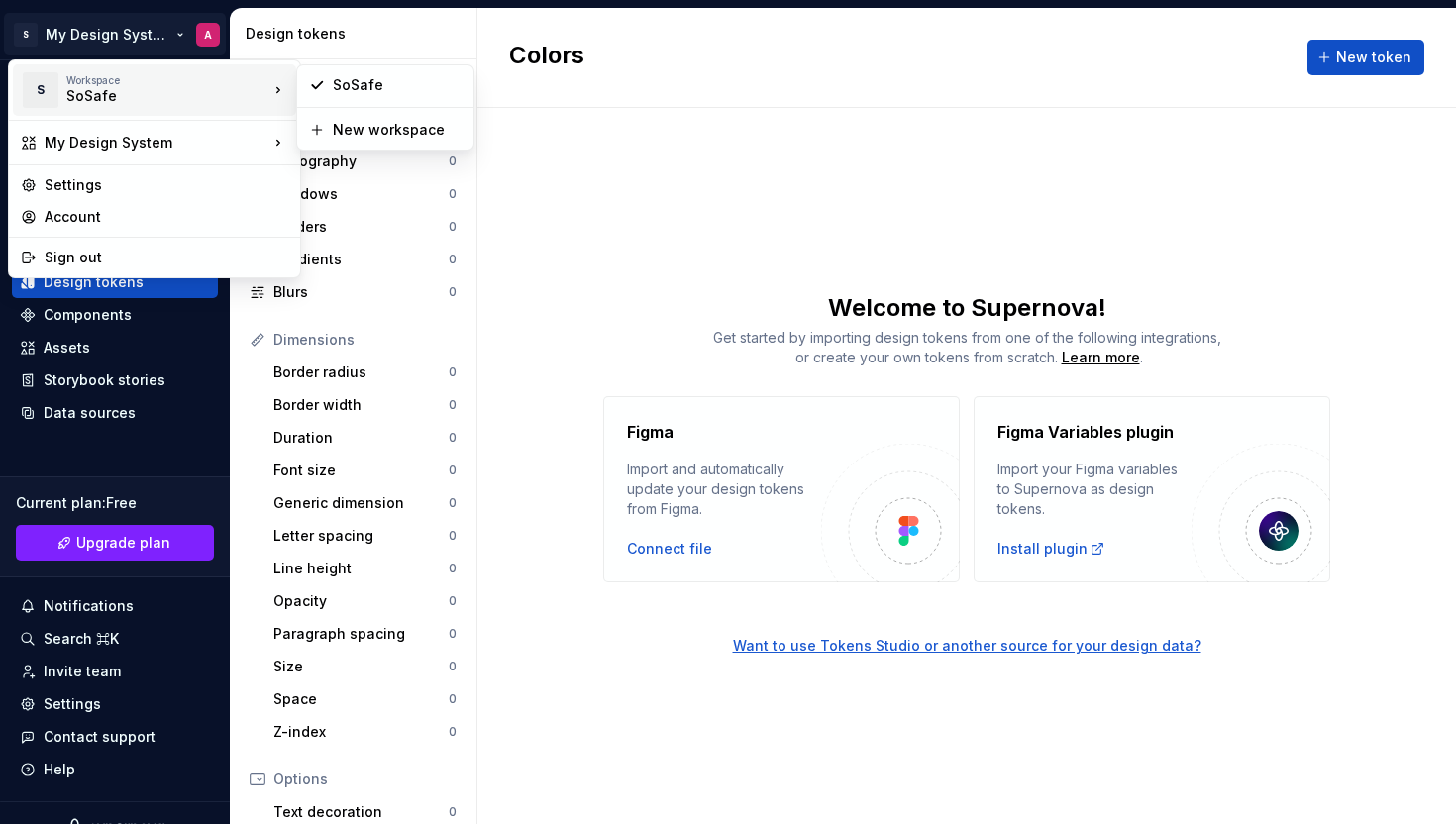 click on "Workspace" at bounding box center (167, 80) 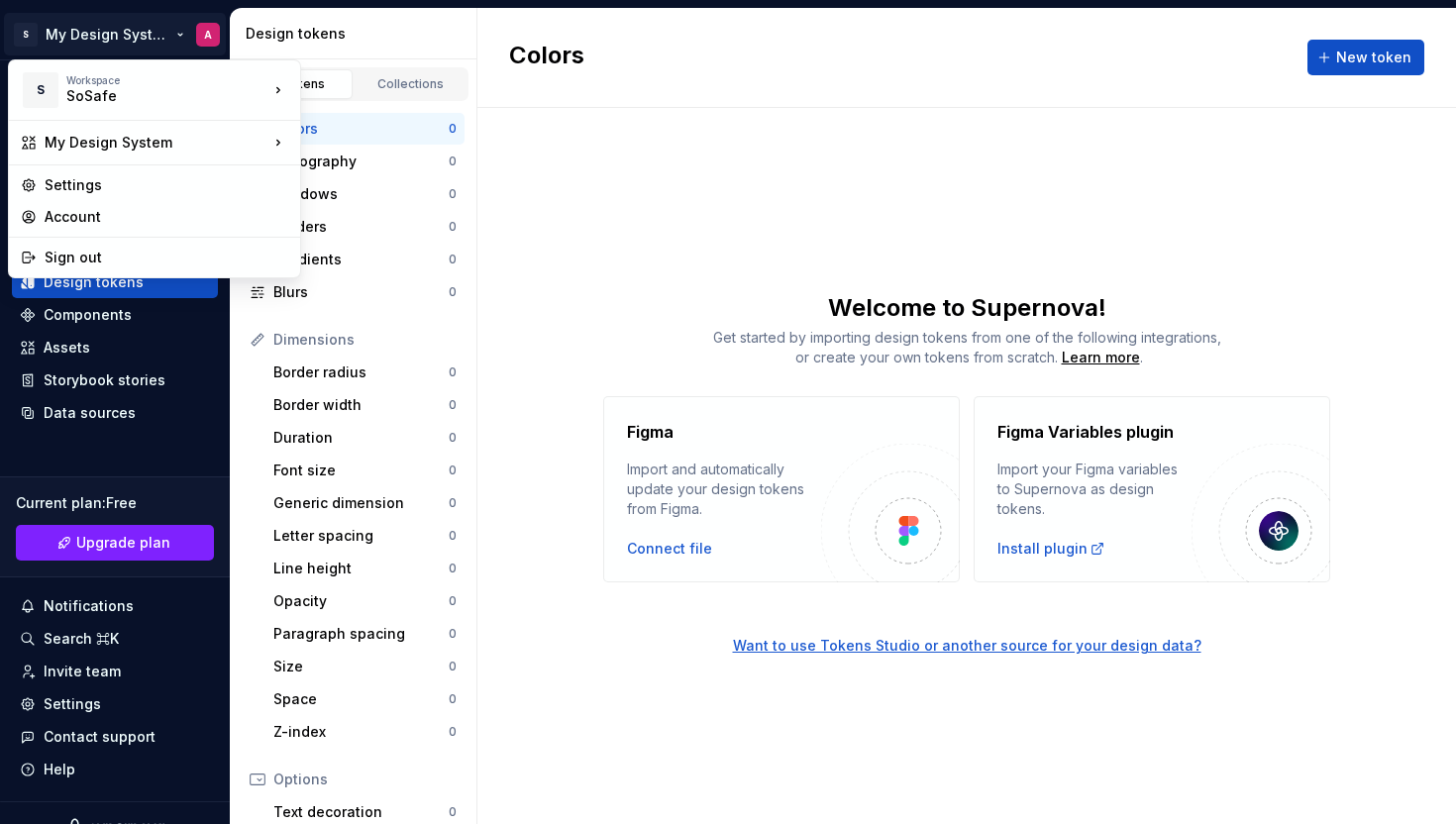 click on "S My Design System A Home Documentation Analytics Code automation Design system data Design tokens Components Assets Storybook stories Data sources Current plan :  Free Upgrade plan Notifications Search ⌘K Invite team Settings Contact support Help Design tokens All tokens Collections Colors 0 Typography 0 Shadows 0 Borders 0 Gradients 0 Blurs 0 Dimensions Border radius 0 Border width 0 Duration 0 Font size 0 Generic dimension 0 Letter spacing 0 Line height 0 Opacity 0 Paragraph spacing 0 Size 0 Space 0 Z-index 0 Options Text decoration 0 Text case 0 Visibility 0 Strings Font family 0 Font weight/style 0 Generic string 0 Product copy 0 Colors New token Welcome to Supernova! Get started by importing design tokens from one of the following integrations,
or create your own tokens from scratch.   Learn more . Figma Import and automatically update your design tokens from Figma. Connect file Figma Variables plugin Import your Figma variables to Supernova as design tokens. Install plugin   * S Workspace SoSafe" at bounding box center (728, 412) 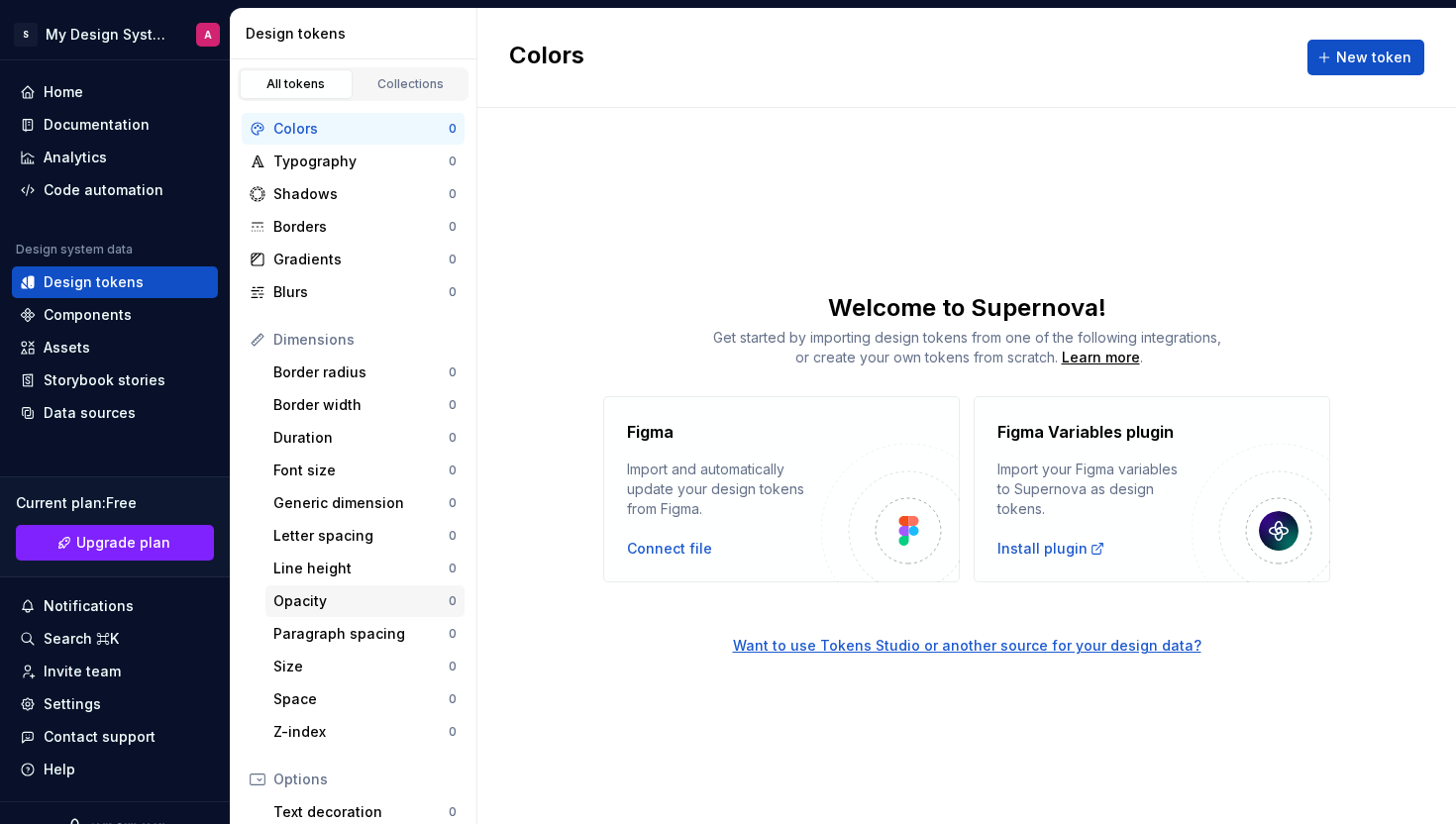 scroll, scrollTop: 259, scrollLeft: 0, axis: vertical 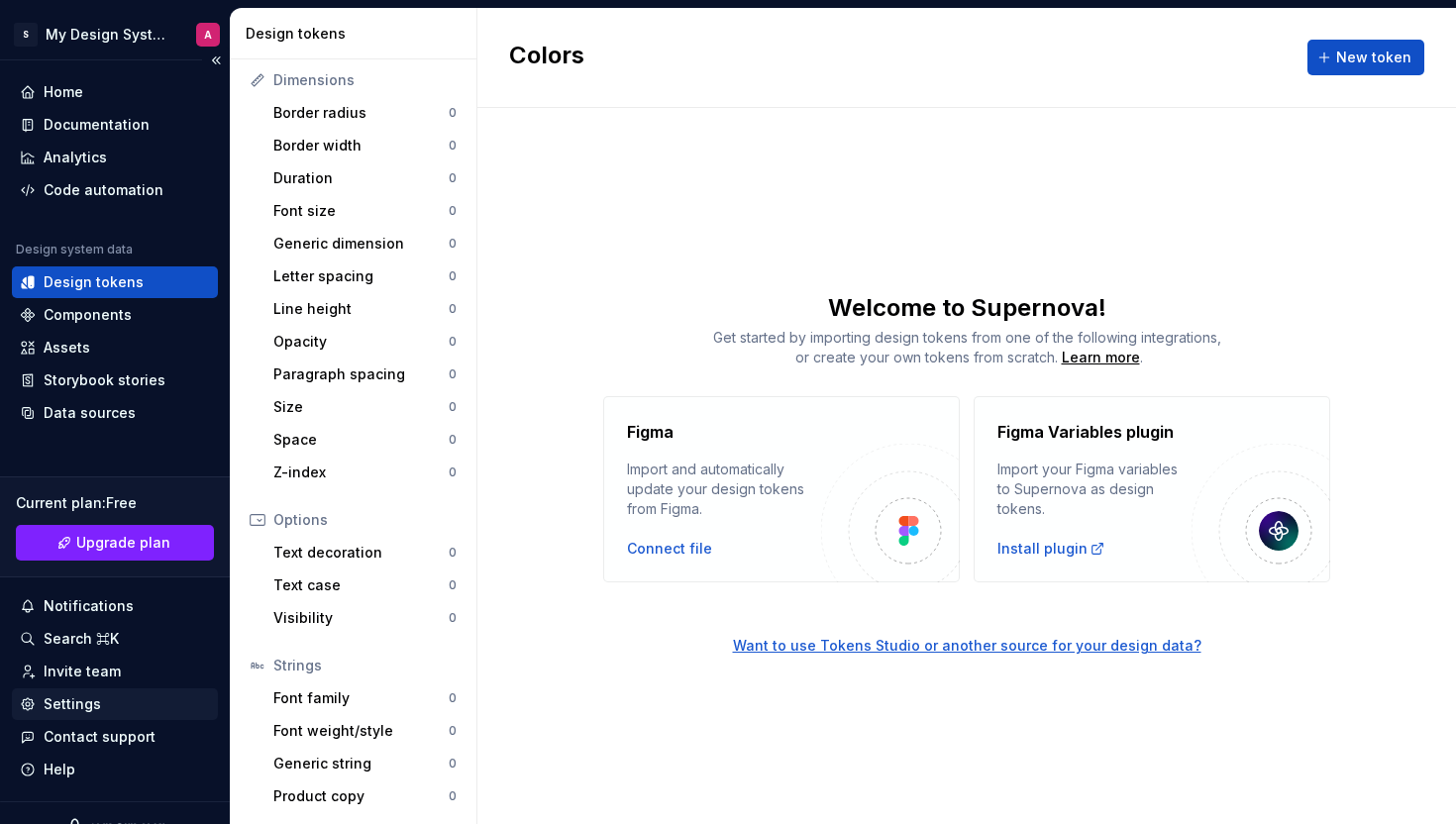 click on "Settings" at bounding box center [72, 704] 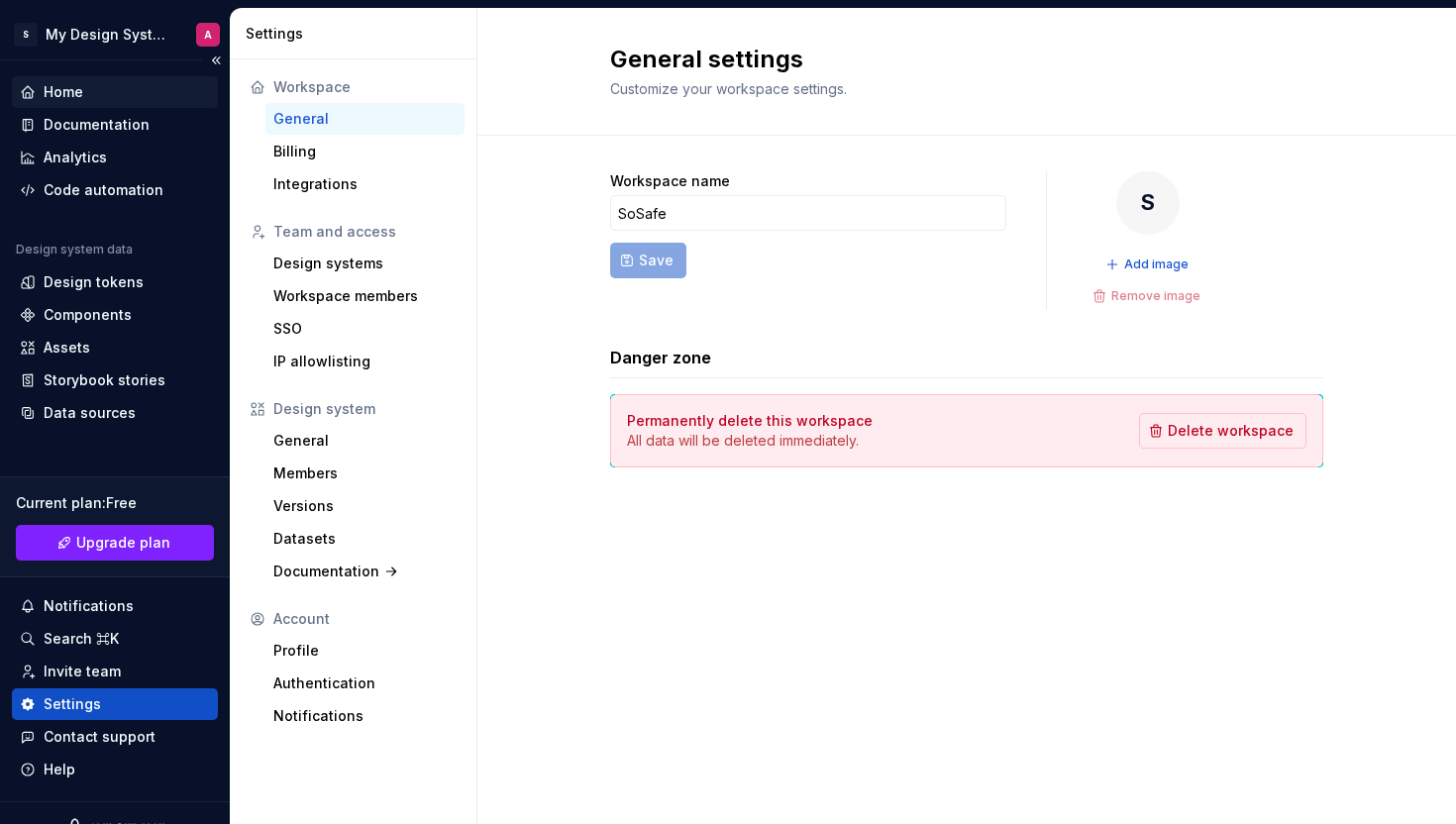 click on "Home" at bounding box center [115, 92] 